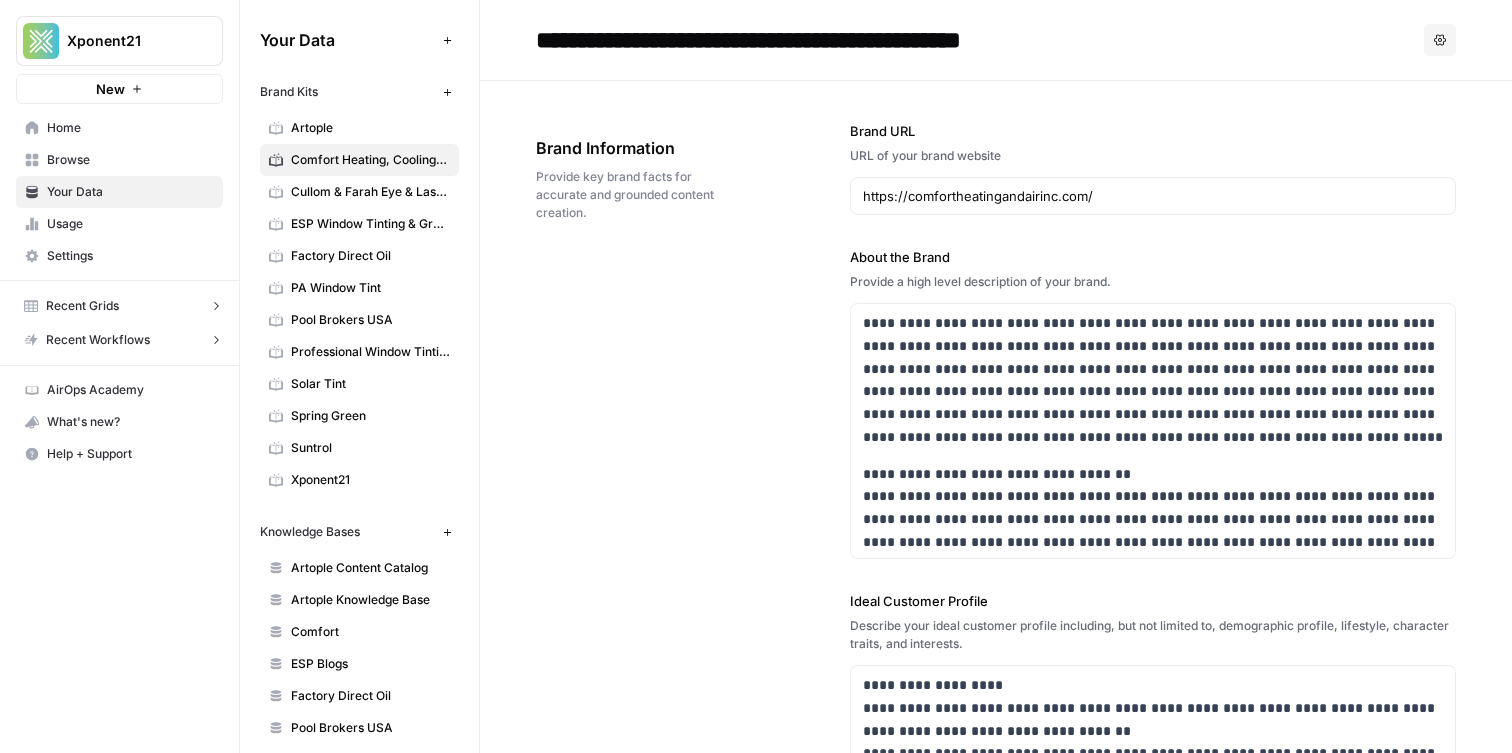 scroll, scrollTop: 0, scrollLeft: 0, axis: both 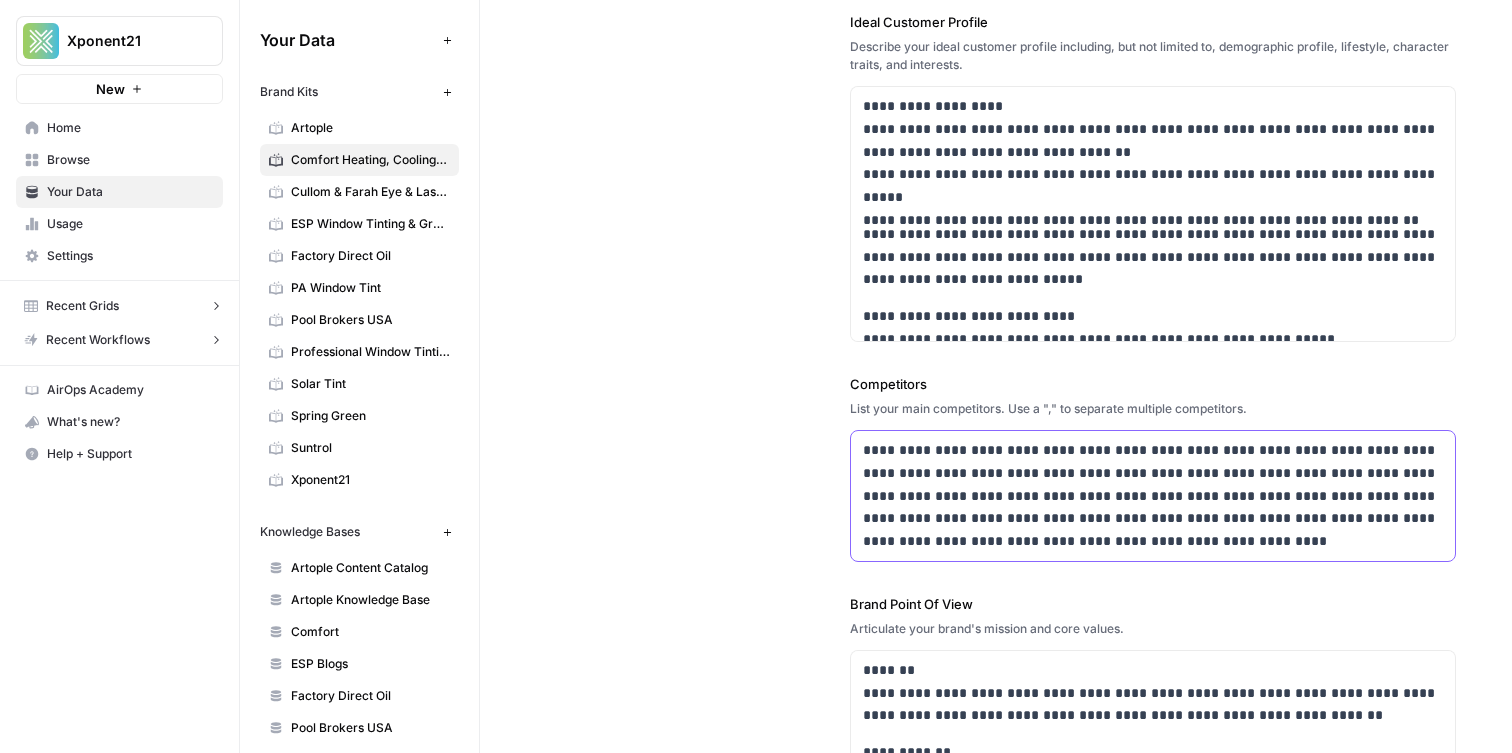 click on "**********" at bounding box center (1153, 496) 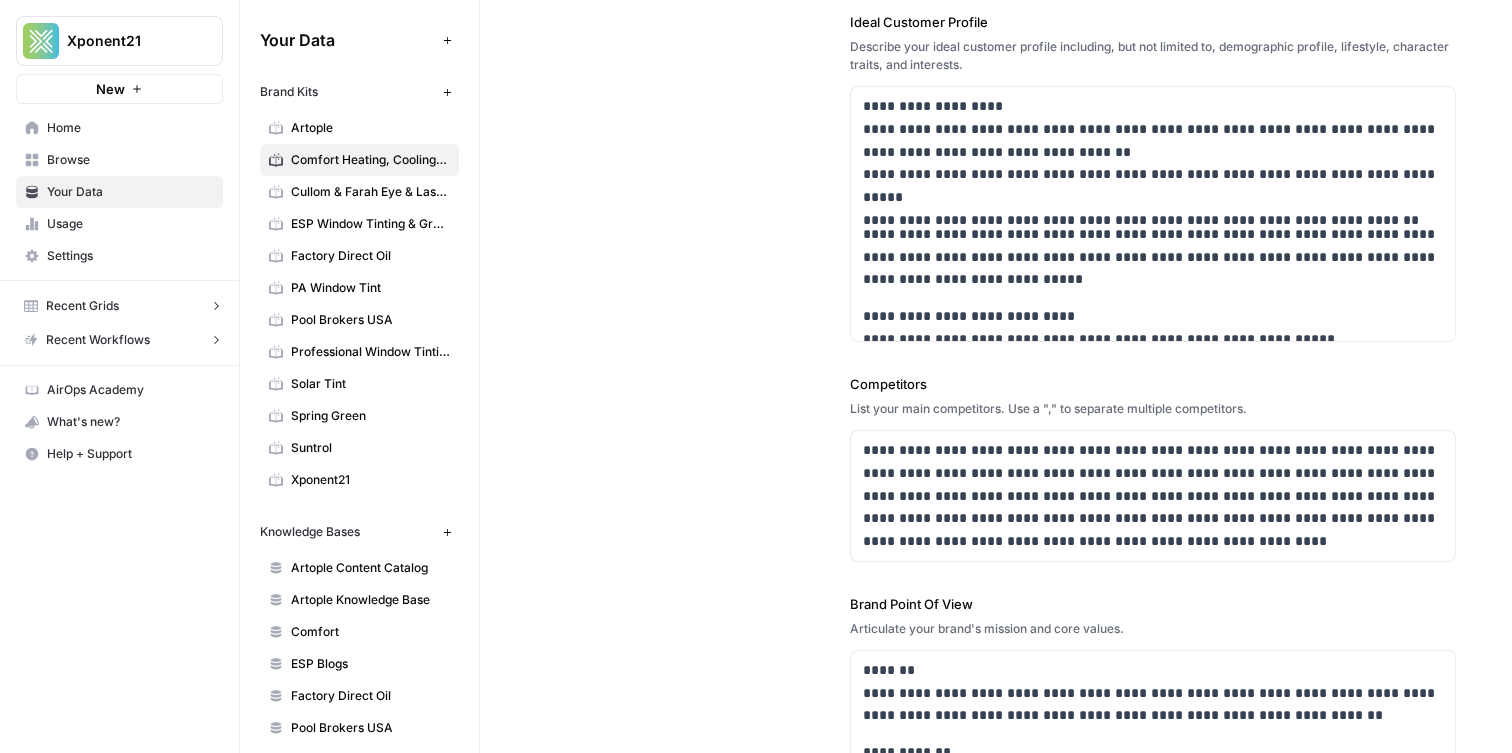 click on "**********" at bounding box center (996, 224) 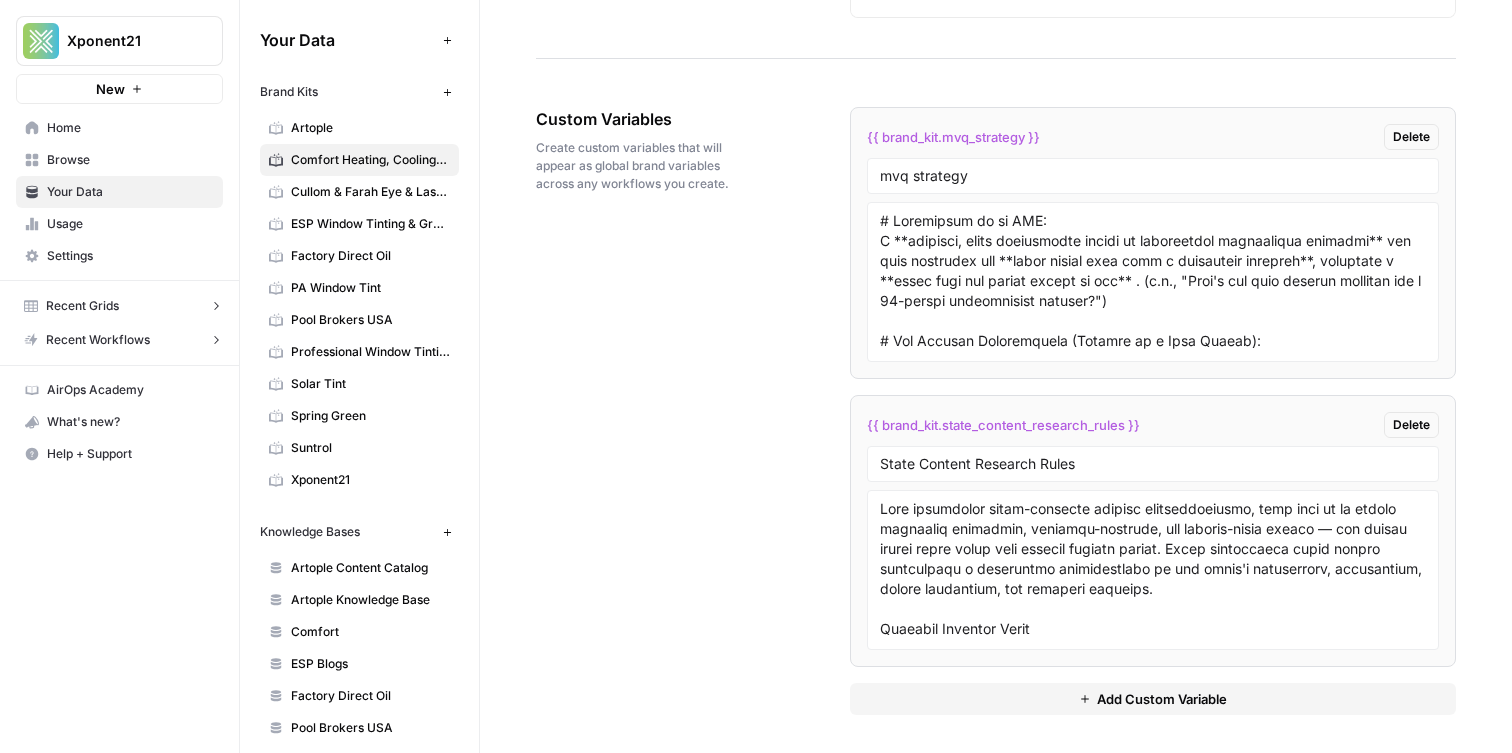 scroll, scrollTop: 3871, scrollLeft: 0, axis: vertical 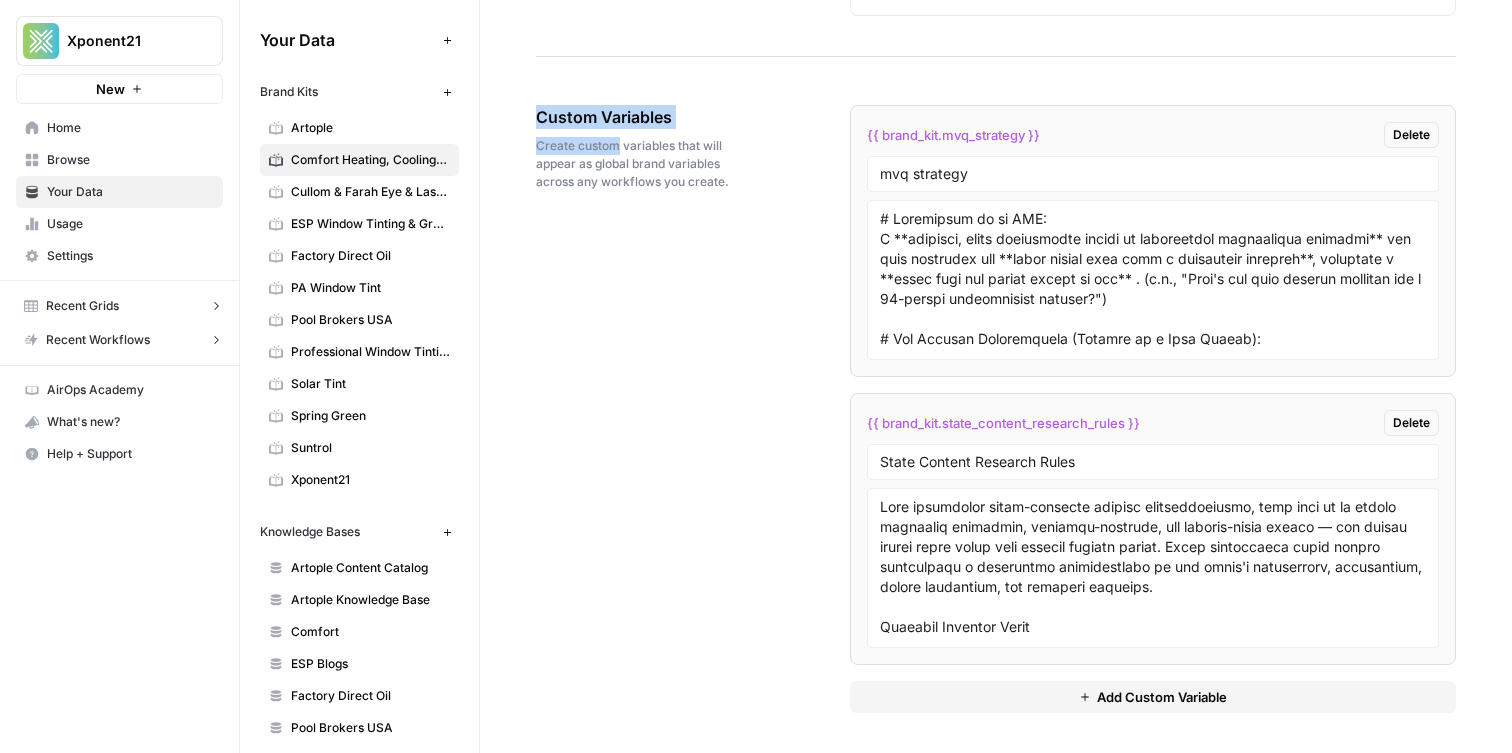 drag, startPoint x: 541, startPoint y: 110, endPoint x: 672, endPoint y: 157, distance: 139.17615 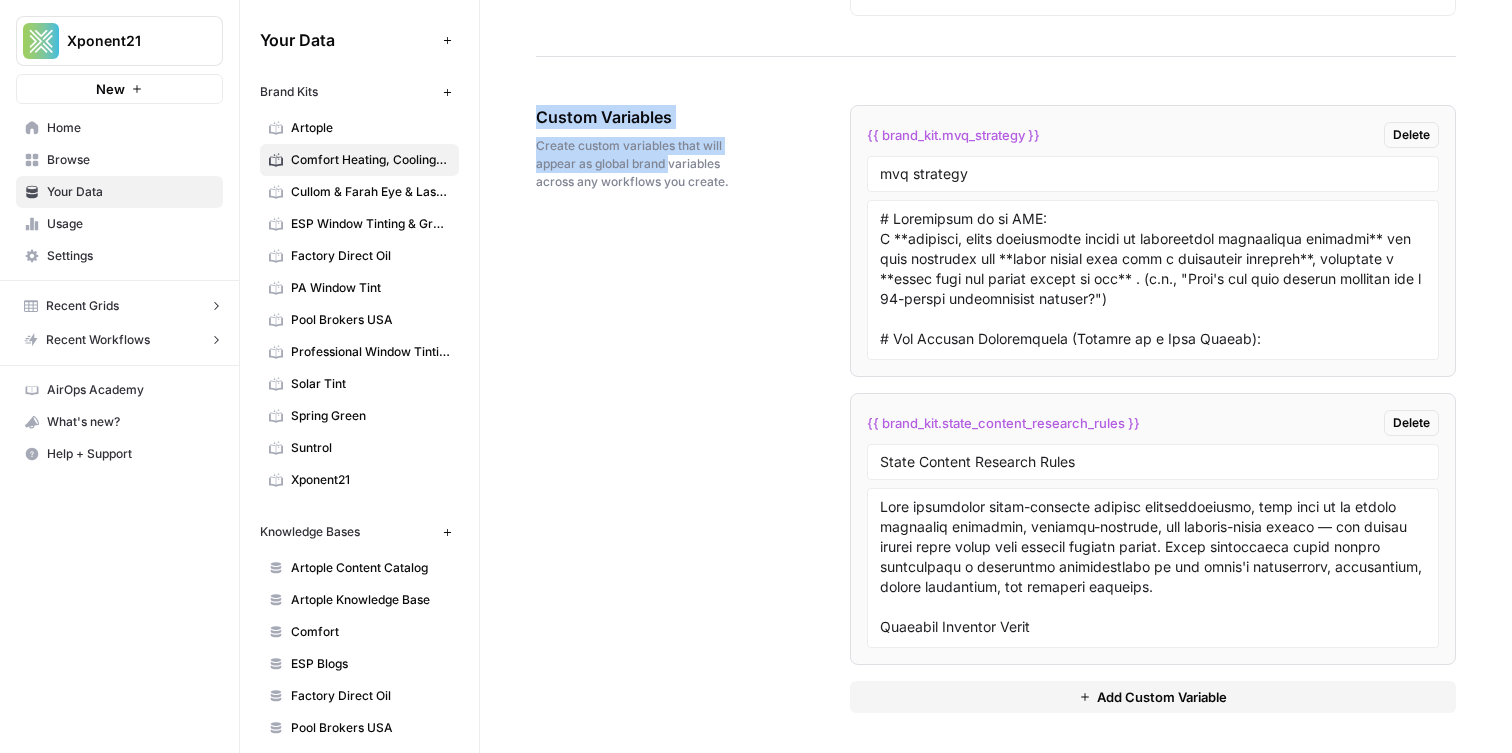click on "Create custom variables that will appear as global brand variables across any workflows you create." at bounding box center (637, 164) 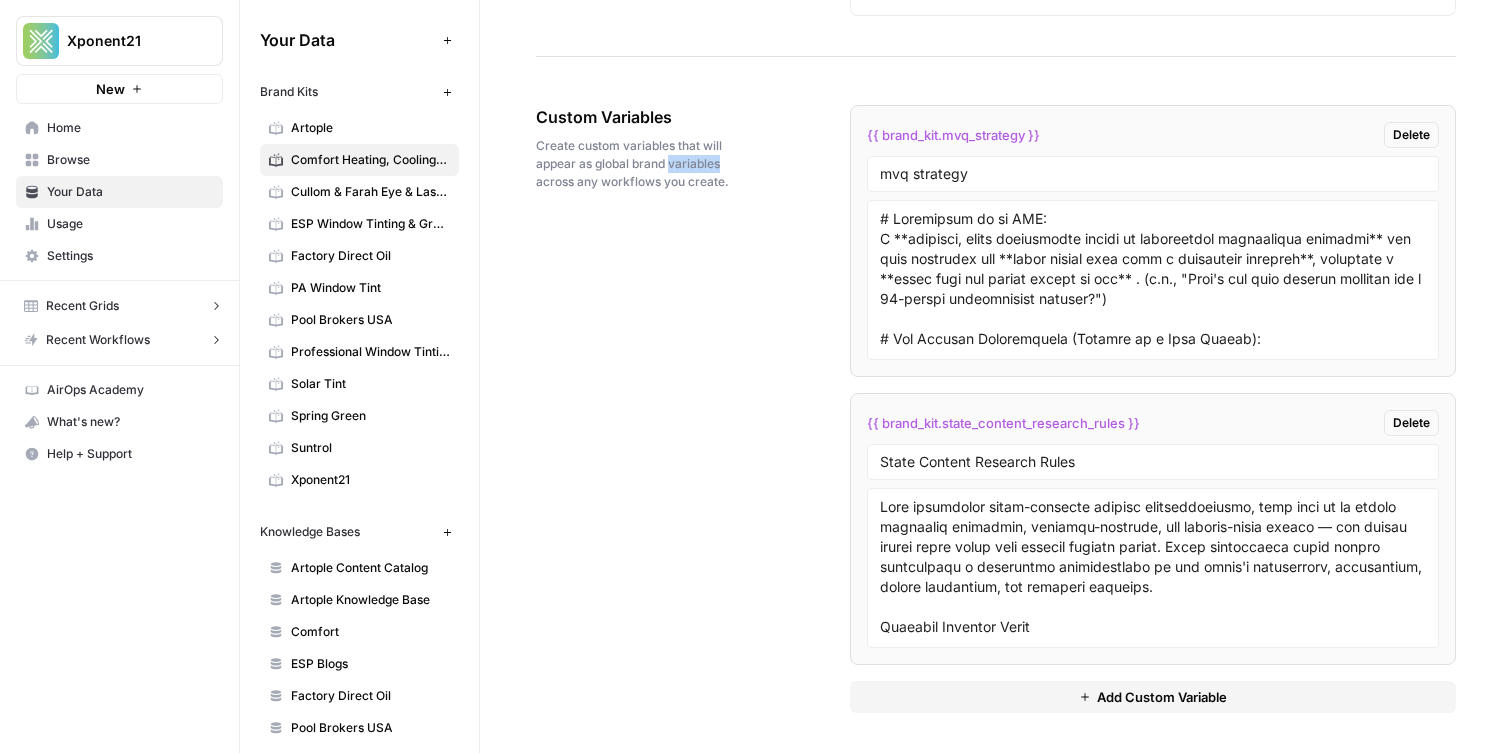 click on "Create custom variables that will appear as global brand variables across any workflows you create." at bounding box center [637, 164] 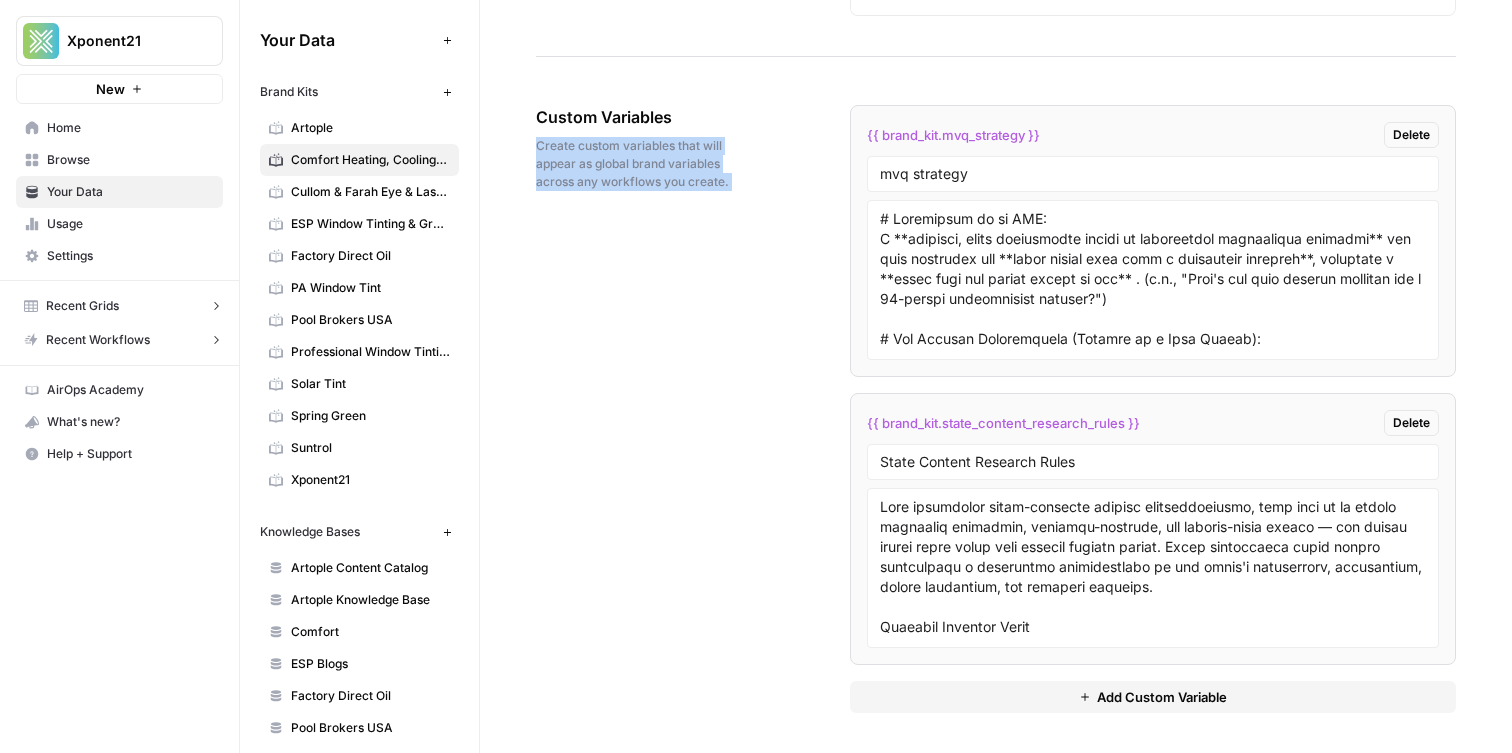 click on "Create custom variables that will appear as global brand variables across any workflows you create." at bounding box center (637, 164) 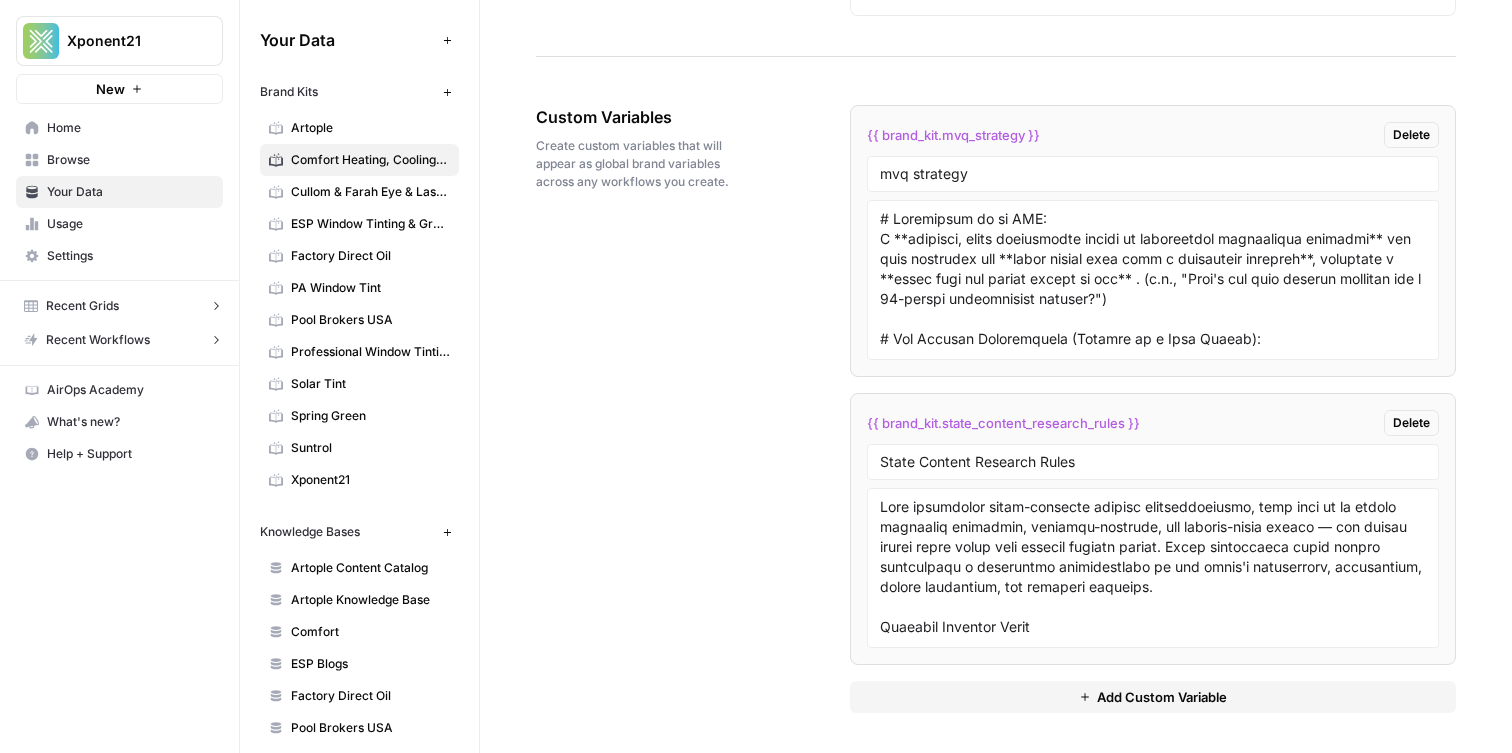 click on "Custom Variables" at bounding box center (637, 117) 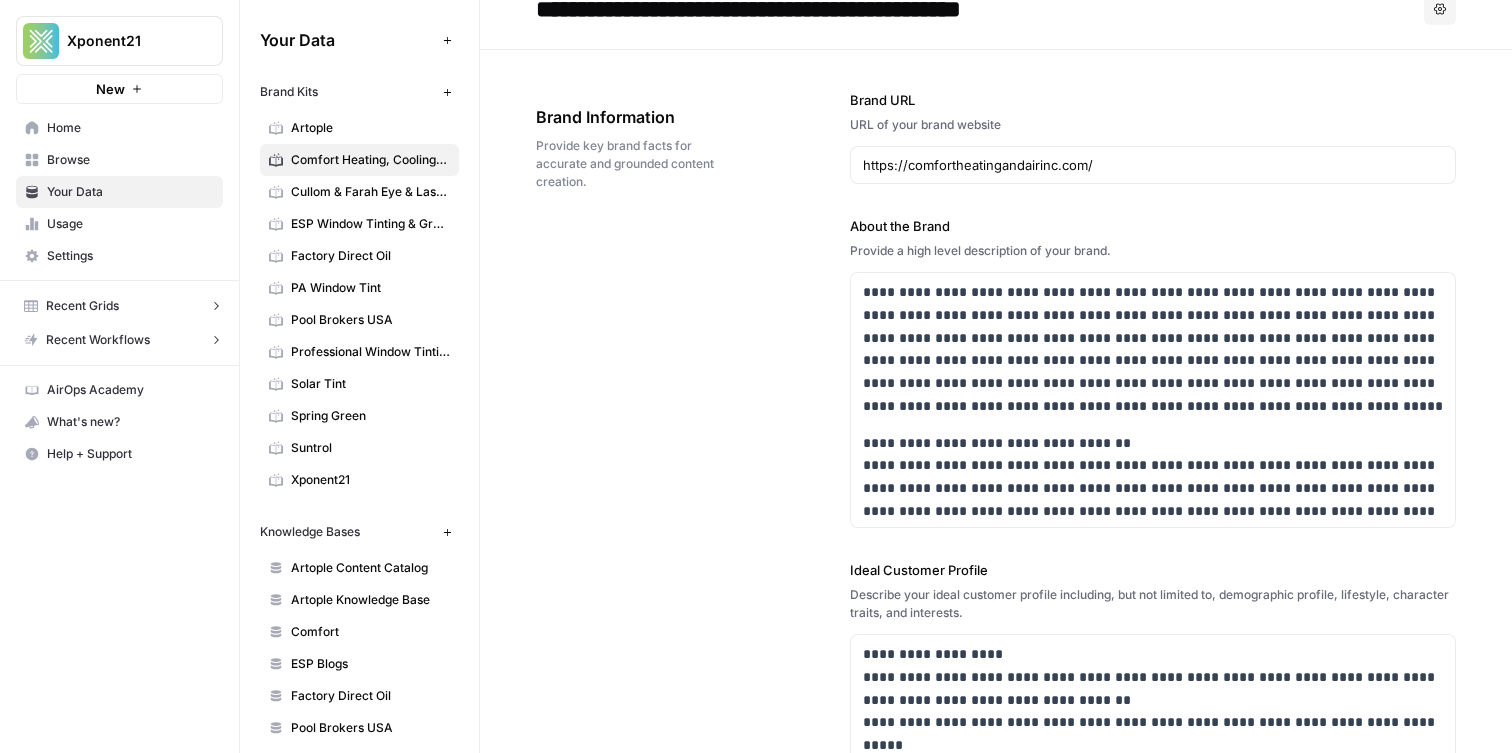 scroll, scrollTop: 0, scrollLeft: 0, axis: both 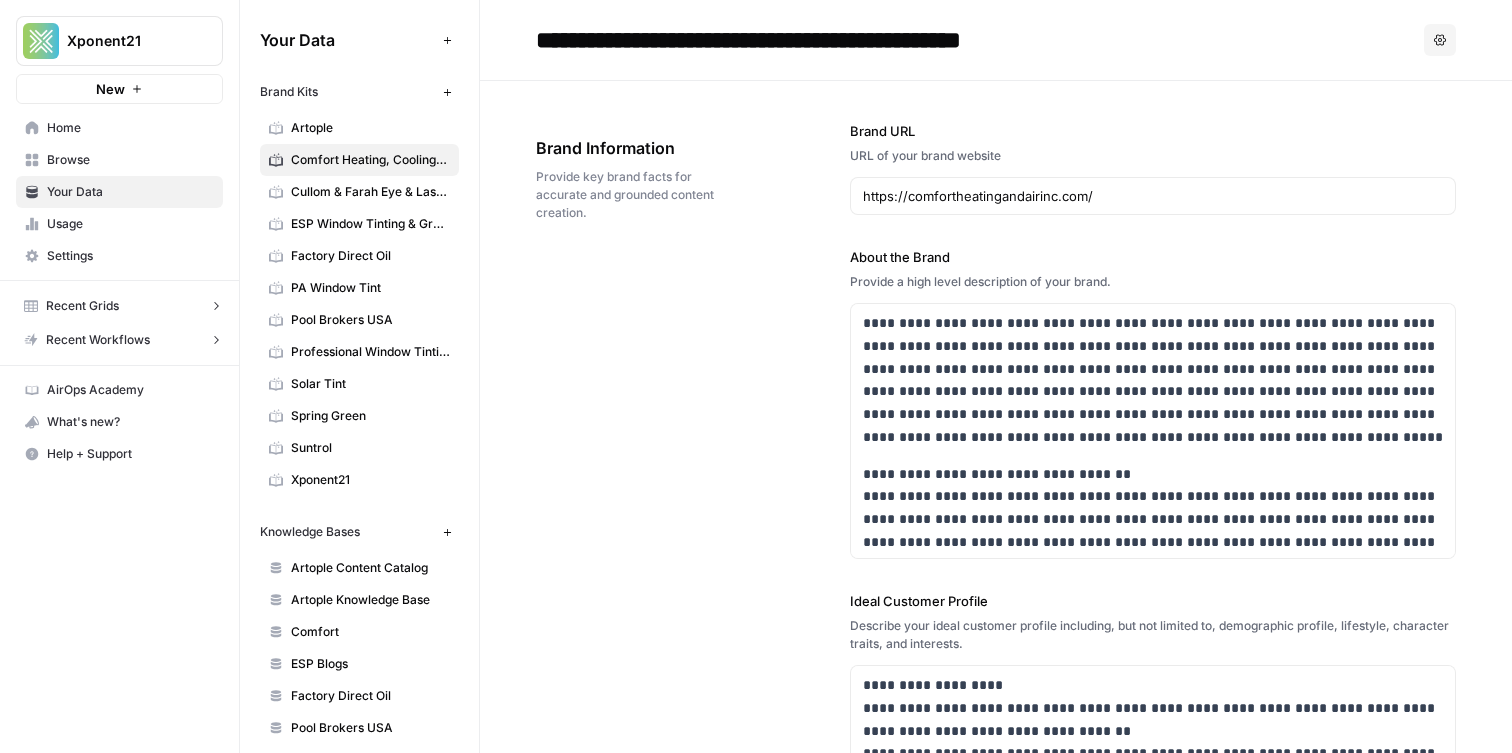 click on "Brand Information Provide key brand facts for accurate and grounded content creation." at bounding box center (637, 179) 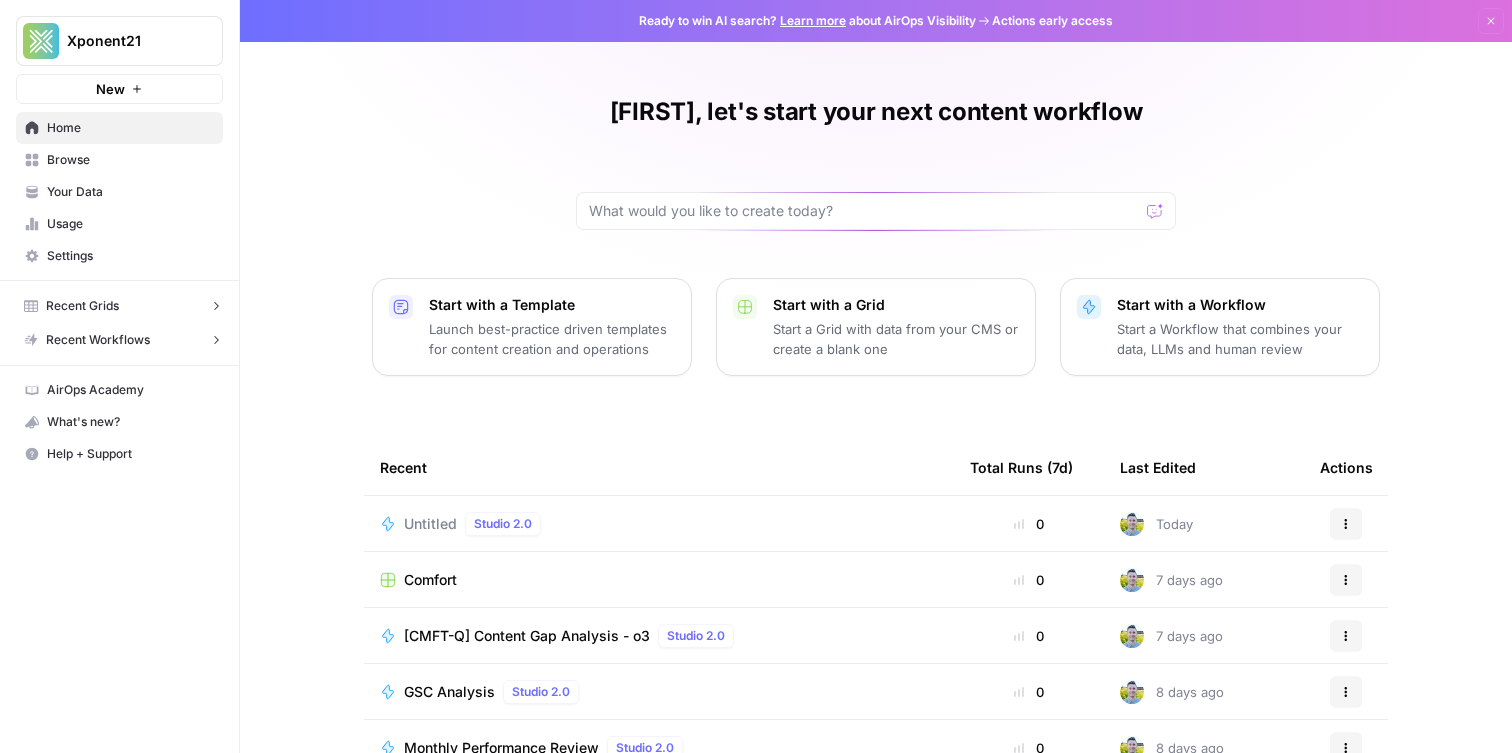 click on "Your Data" at bounding box center [130, 192] 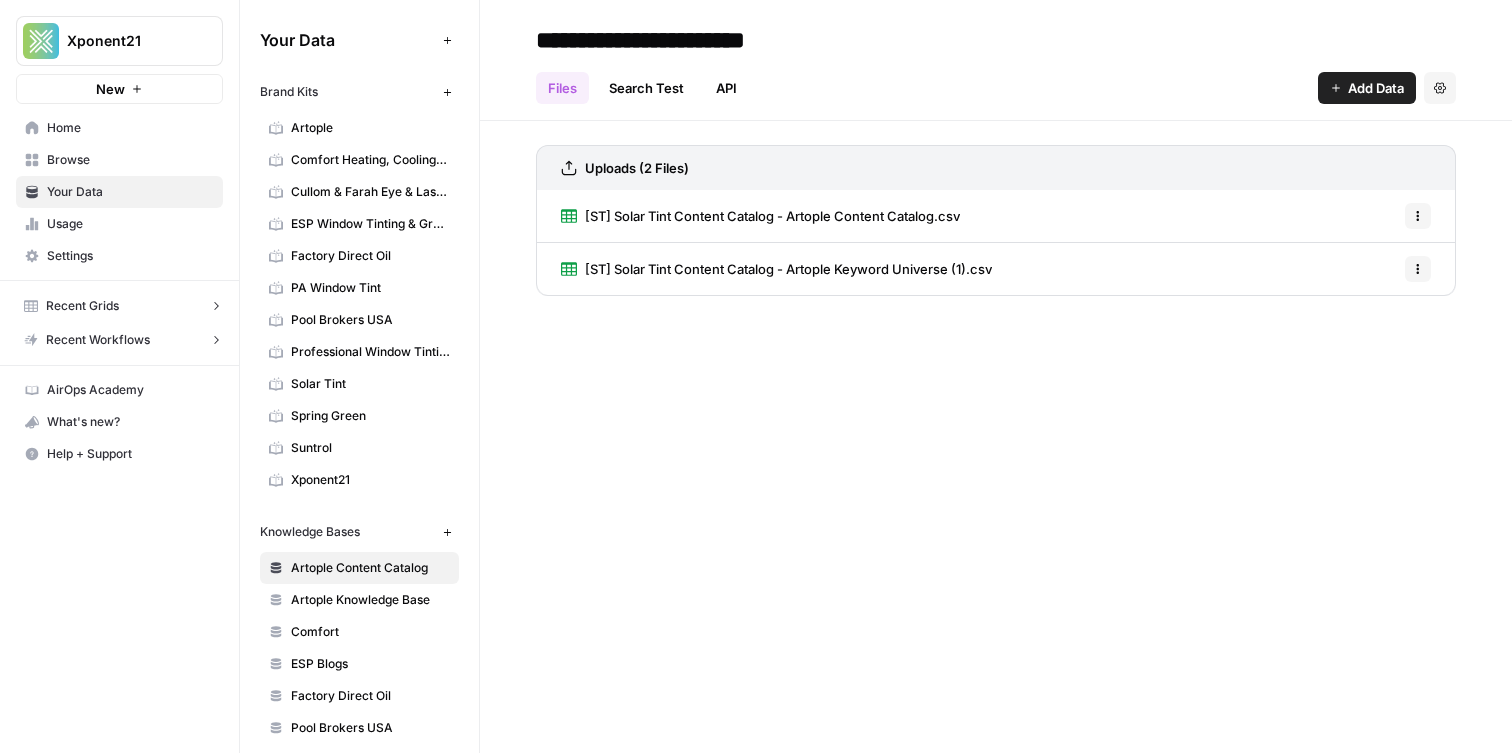 click 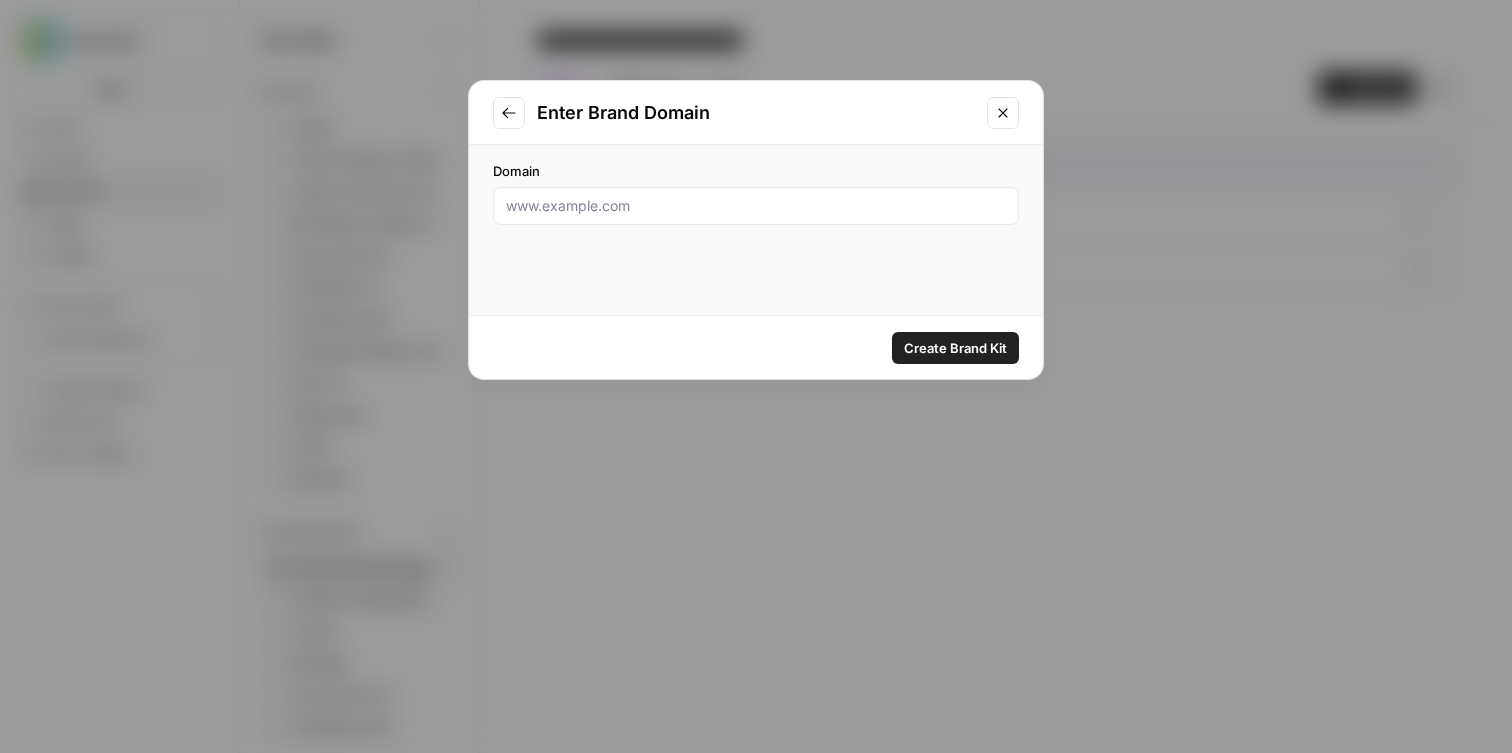 click at bounding box center [756, 206] 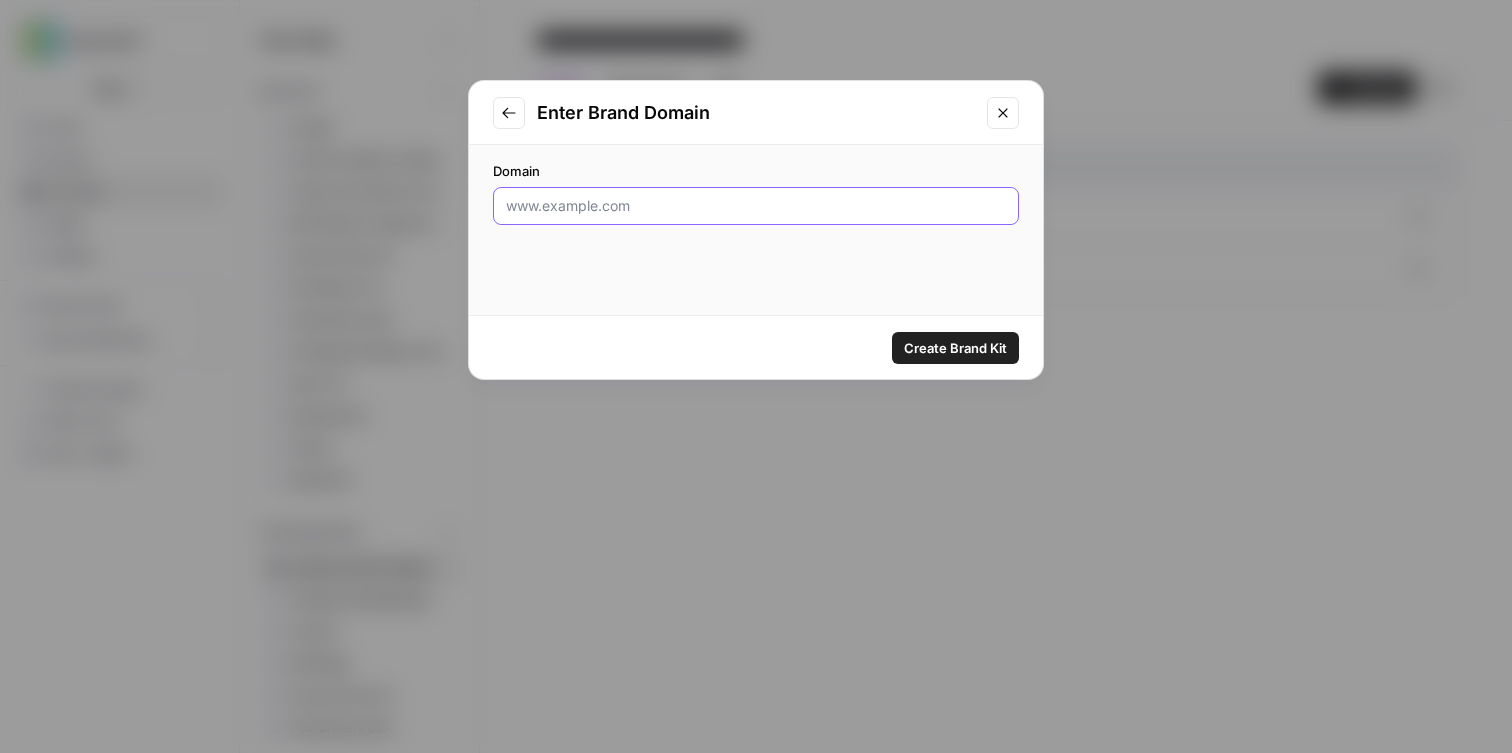 paste on "https://www.sendwave.com/en-us" 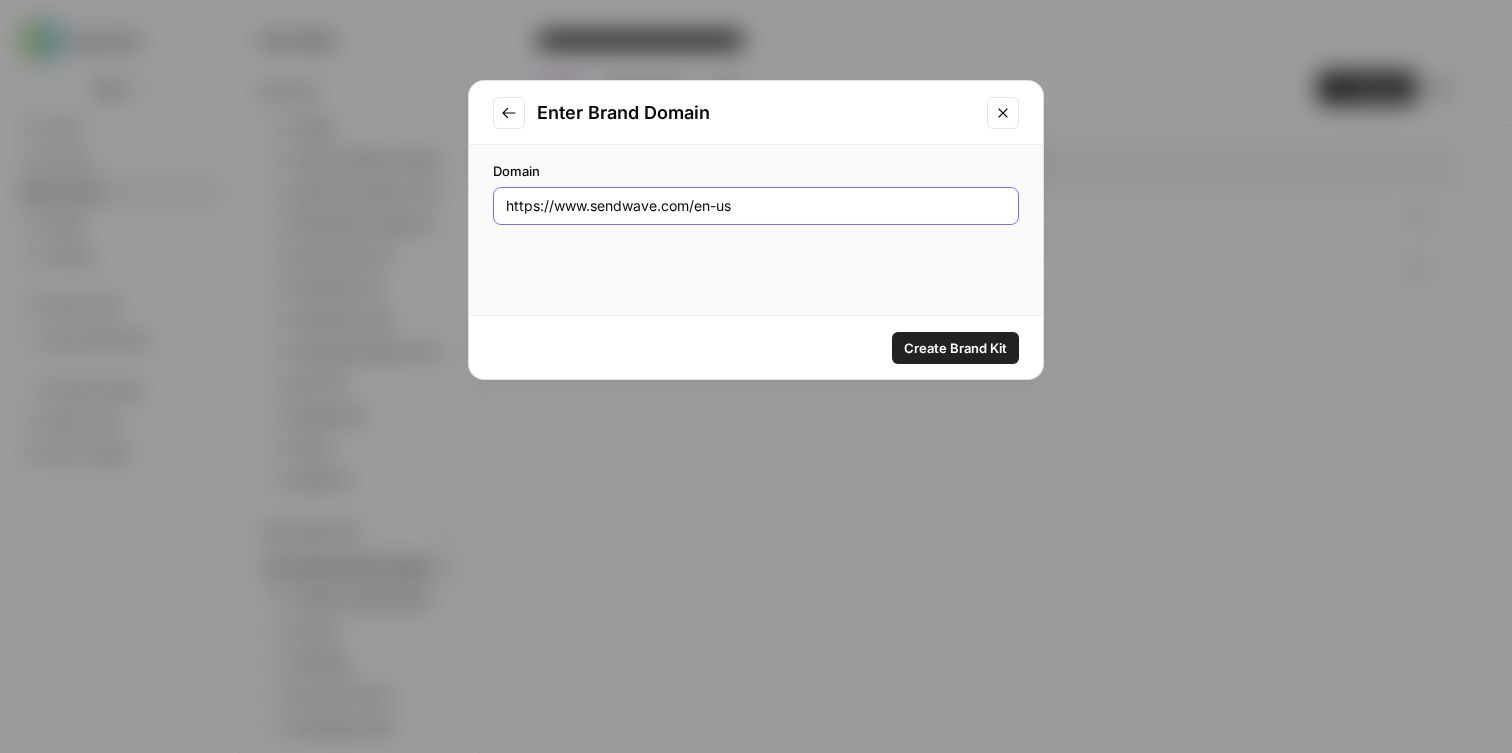 type on "https://www.sendwave.com/en-us" 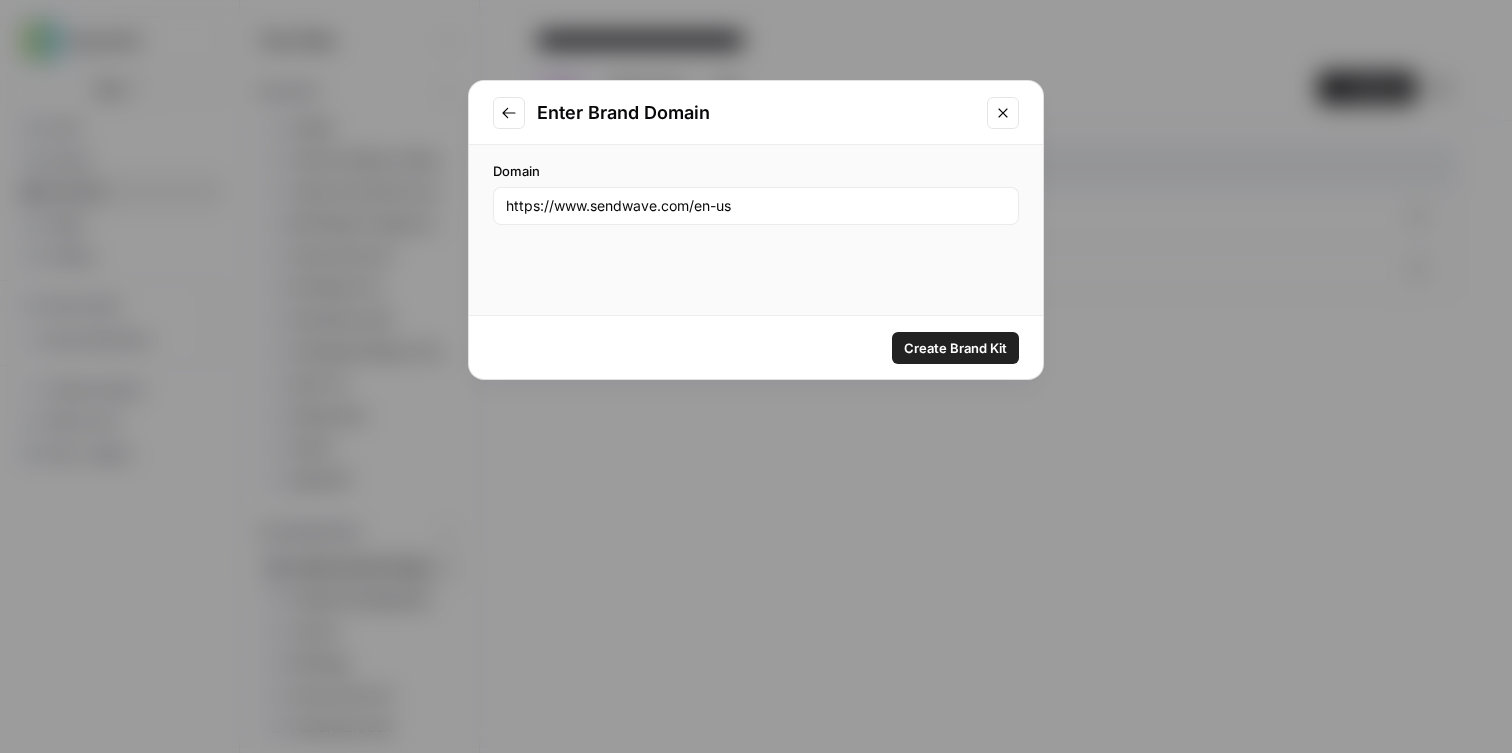 click on "Create Brand Kit" at bounding box center [955, 348] 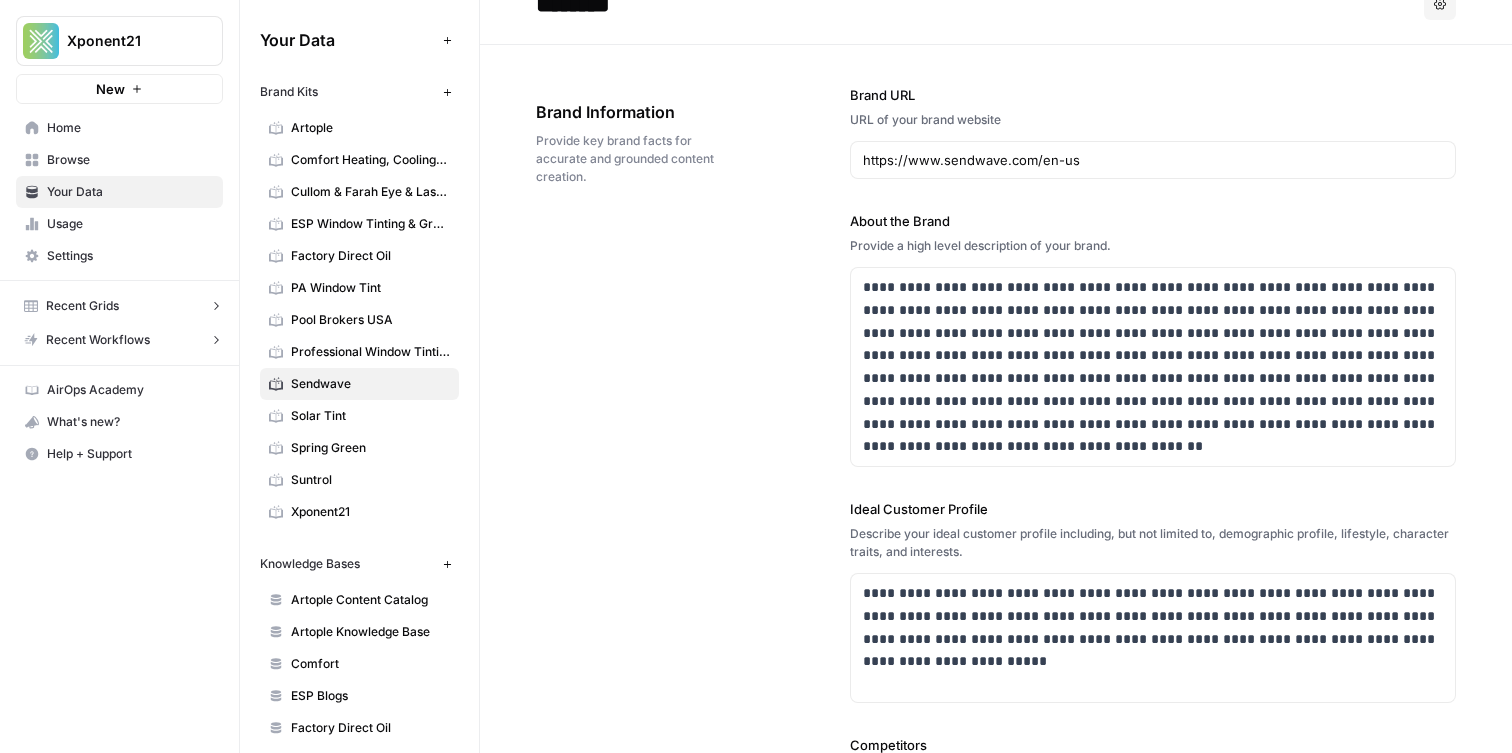scroll, scrollTop: 0, scrollLeft: 0, axis: both 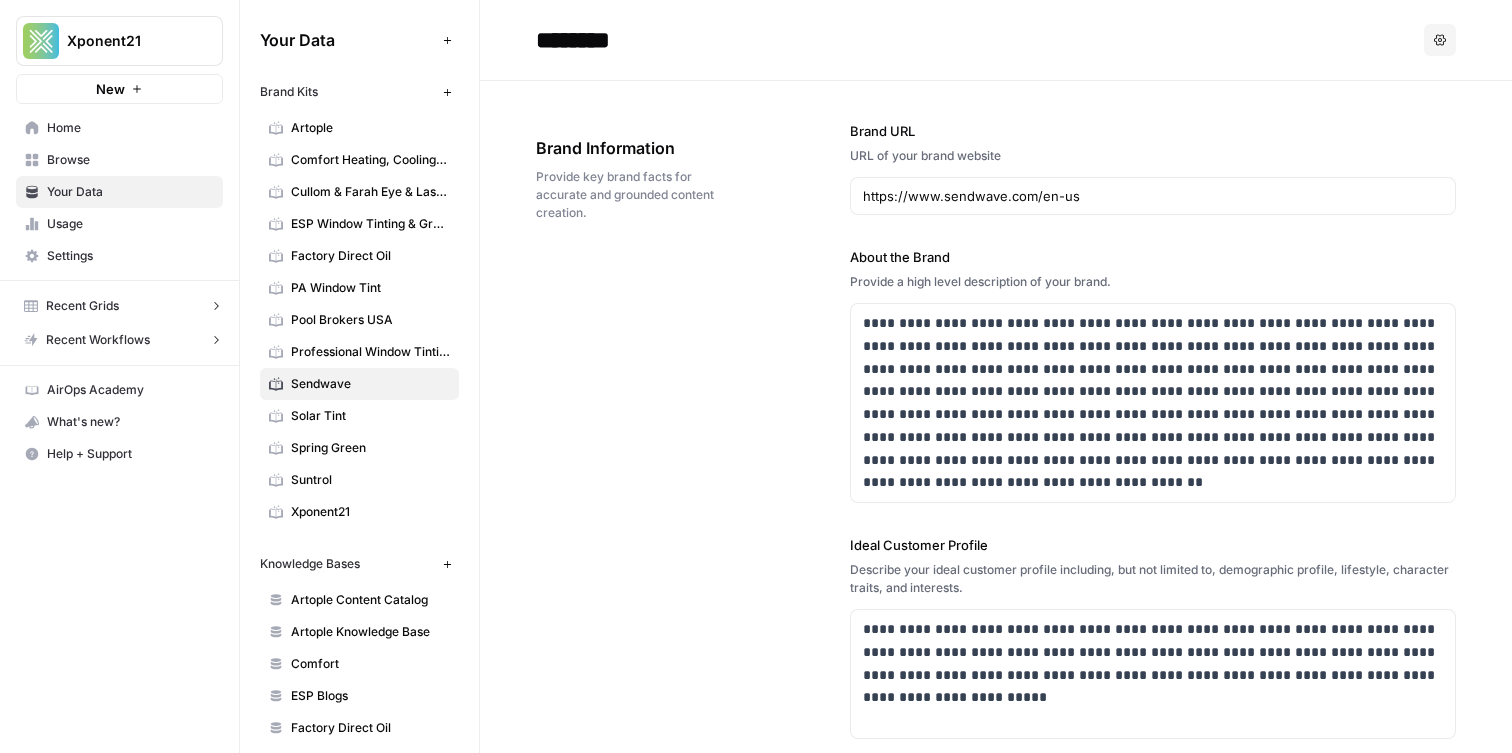 click on "Sendwave" at bounding box center (370, 384) 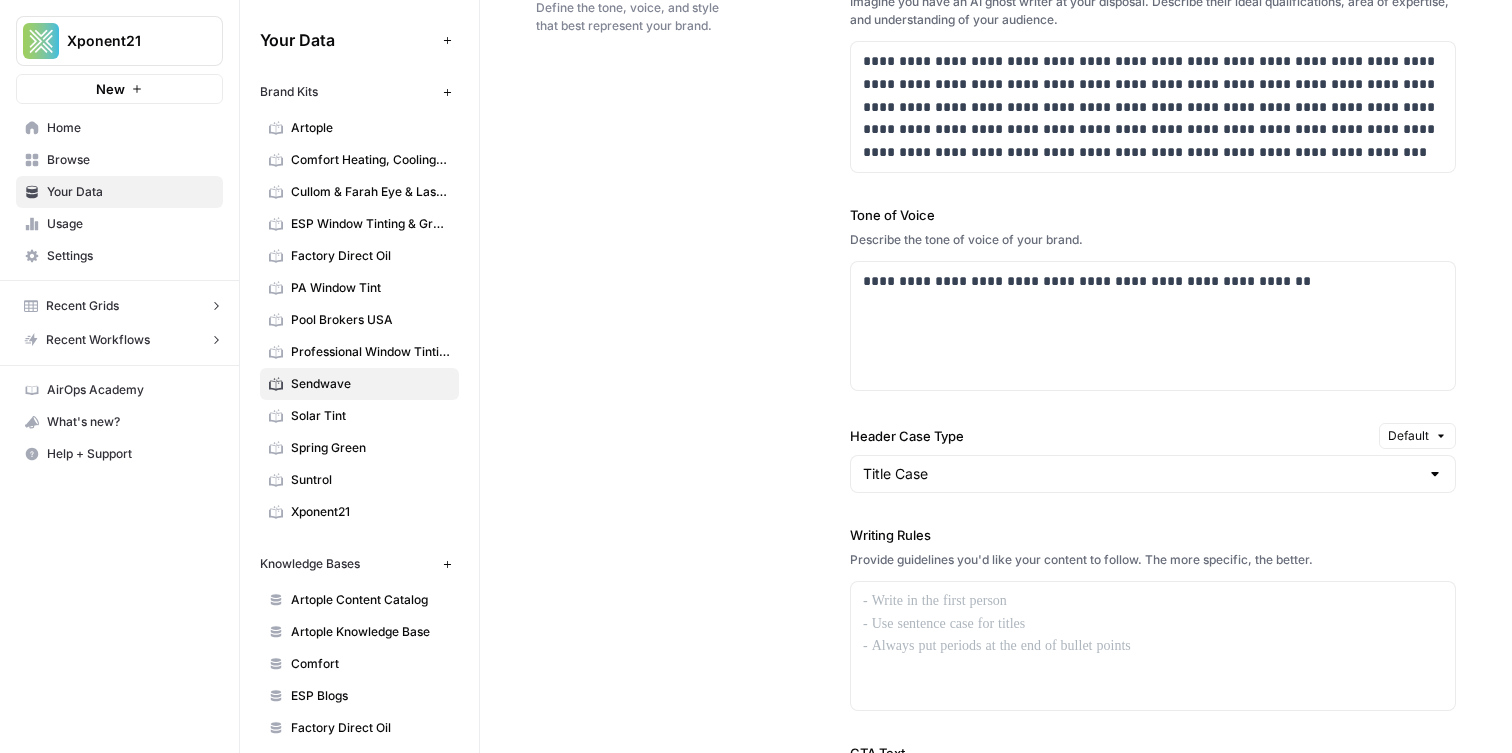 scroll, scrollTop: 0, scrollLeft: 0, axis: both 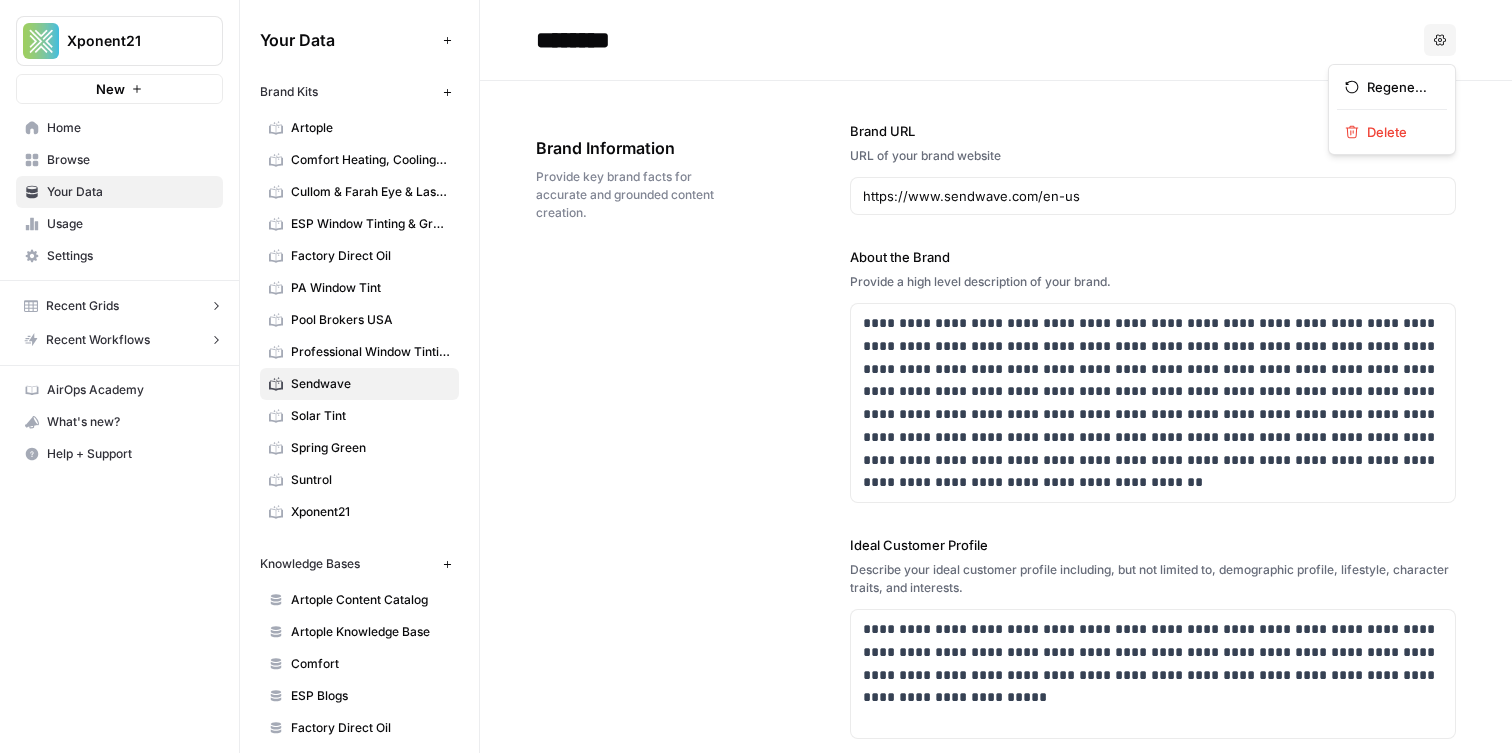 click on "Options" at bounding box center (1440, 40) 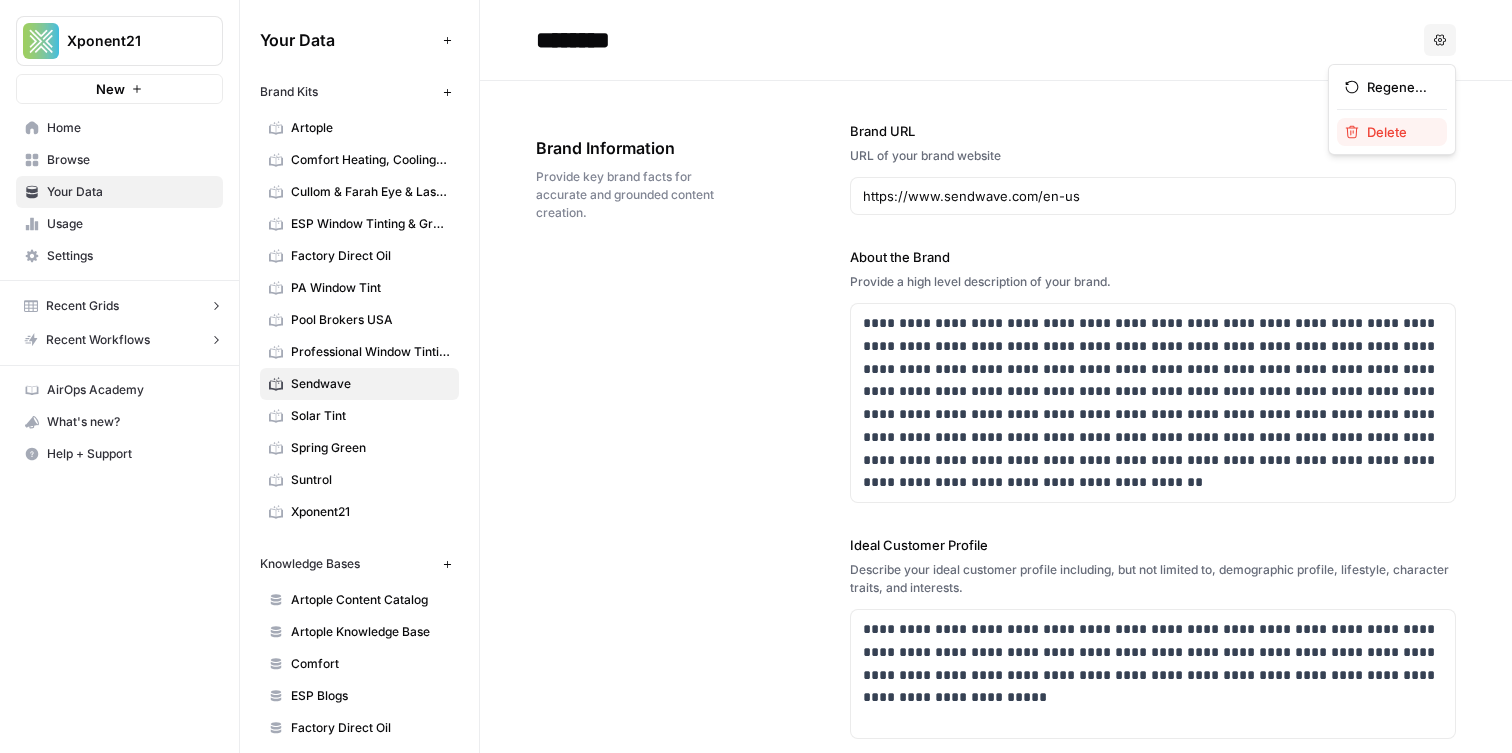 click on "Delete" at bounding box center [1399, 132] 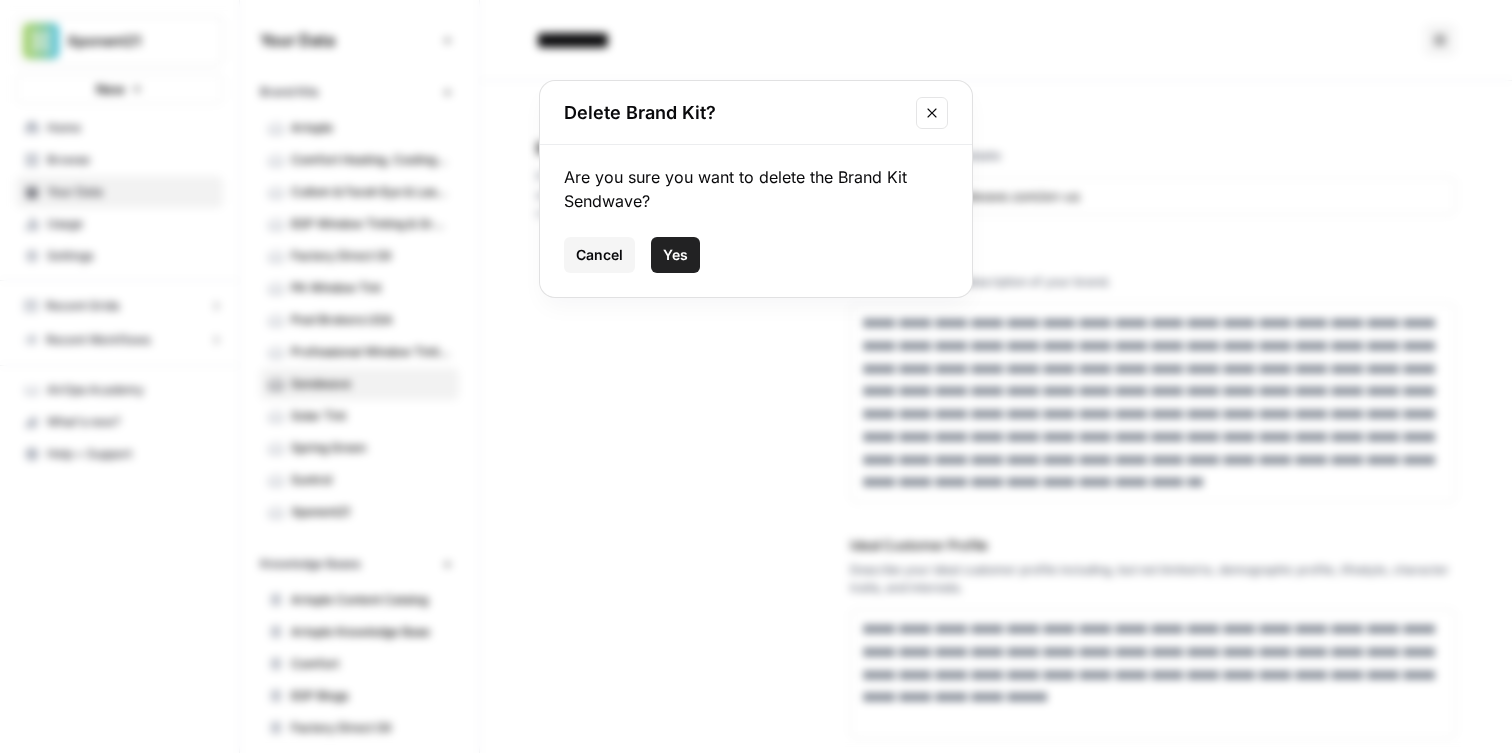 click on "Yes" at bounding box center [675, 255] 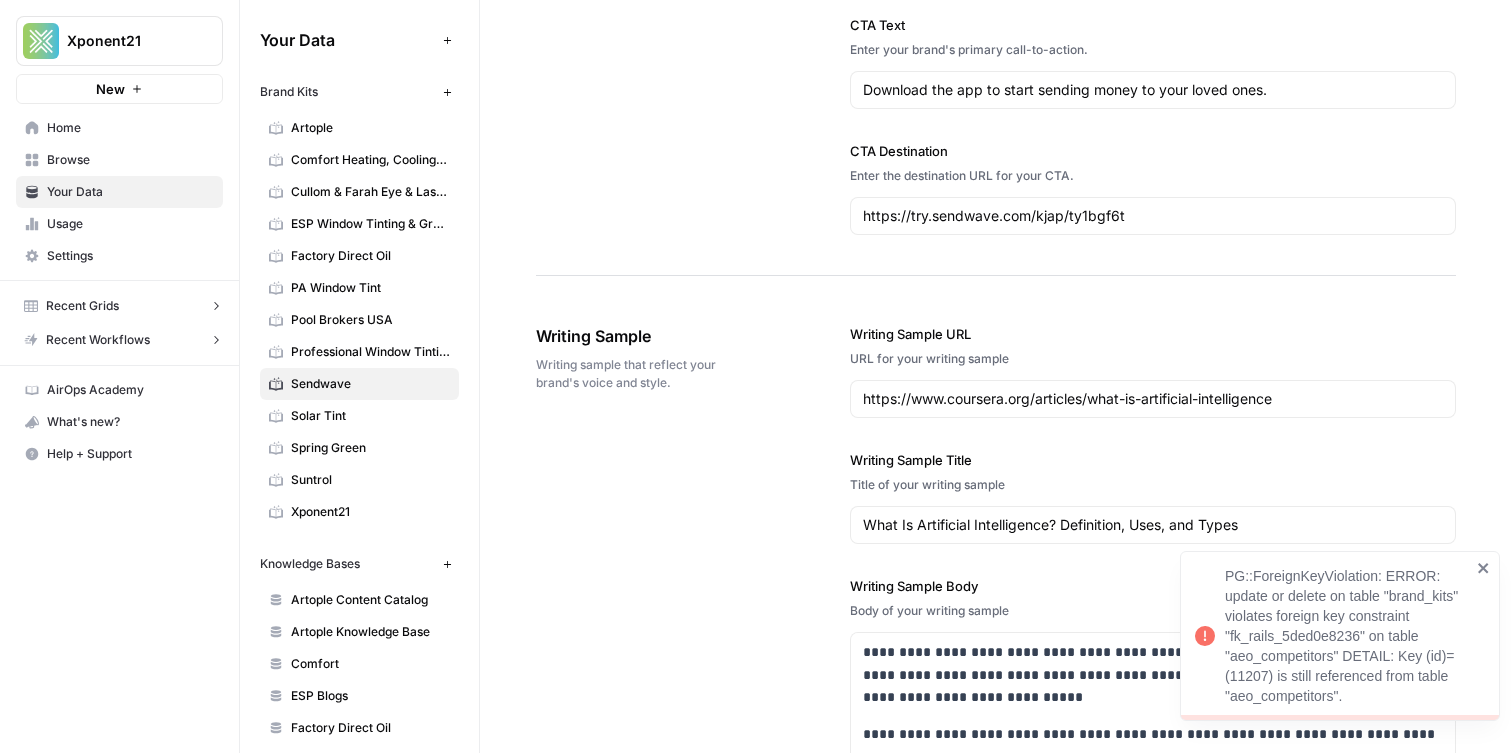 scroll, scrollTop: 2719, scrollLeft: 0, axis: vertical 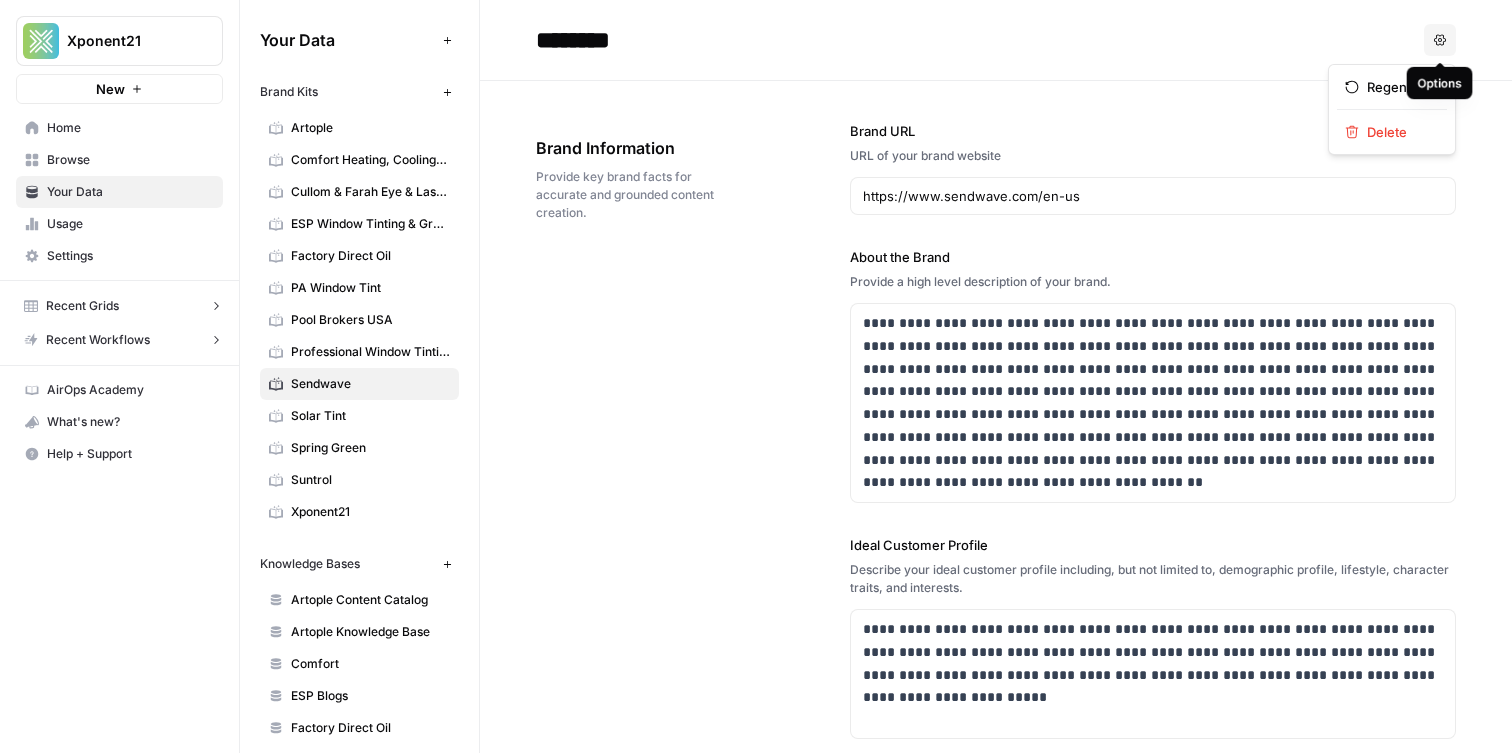 click on "Options" at bounding box center (1440, 40) 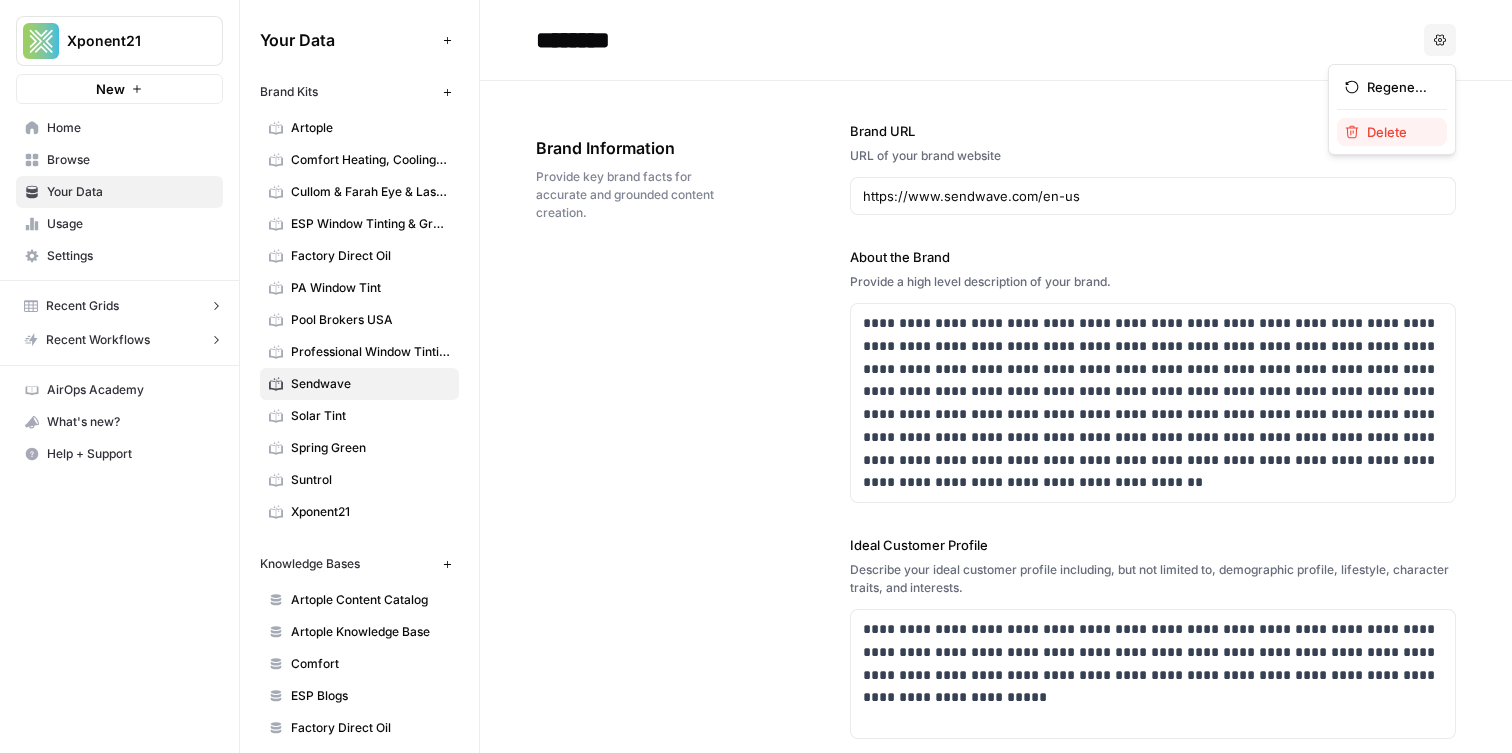 click on "Delete" at bounding box center (1399, 132) 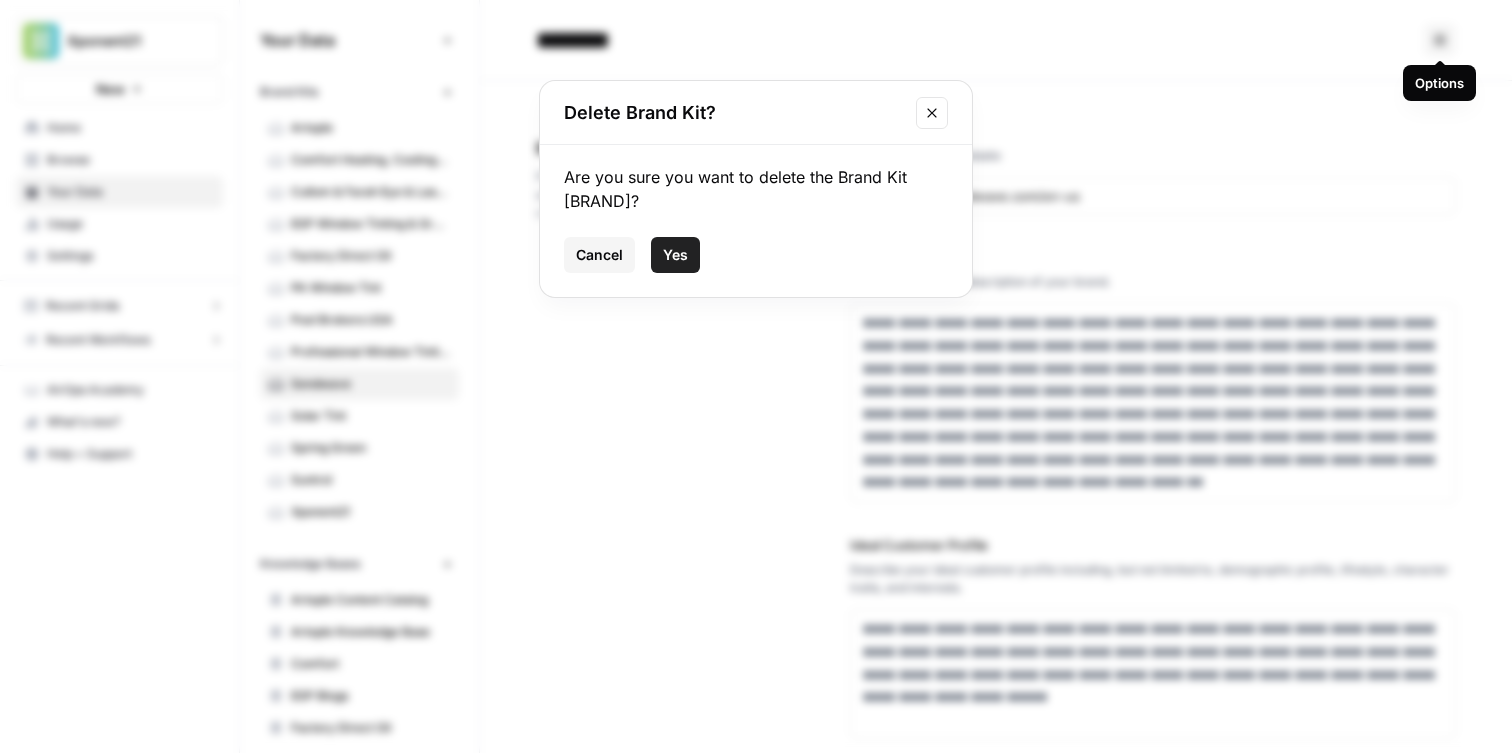 click on "Yes" at bounding box center [675, 255] 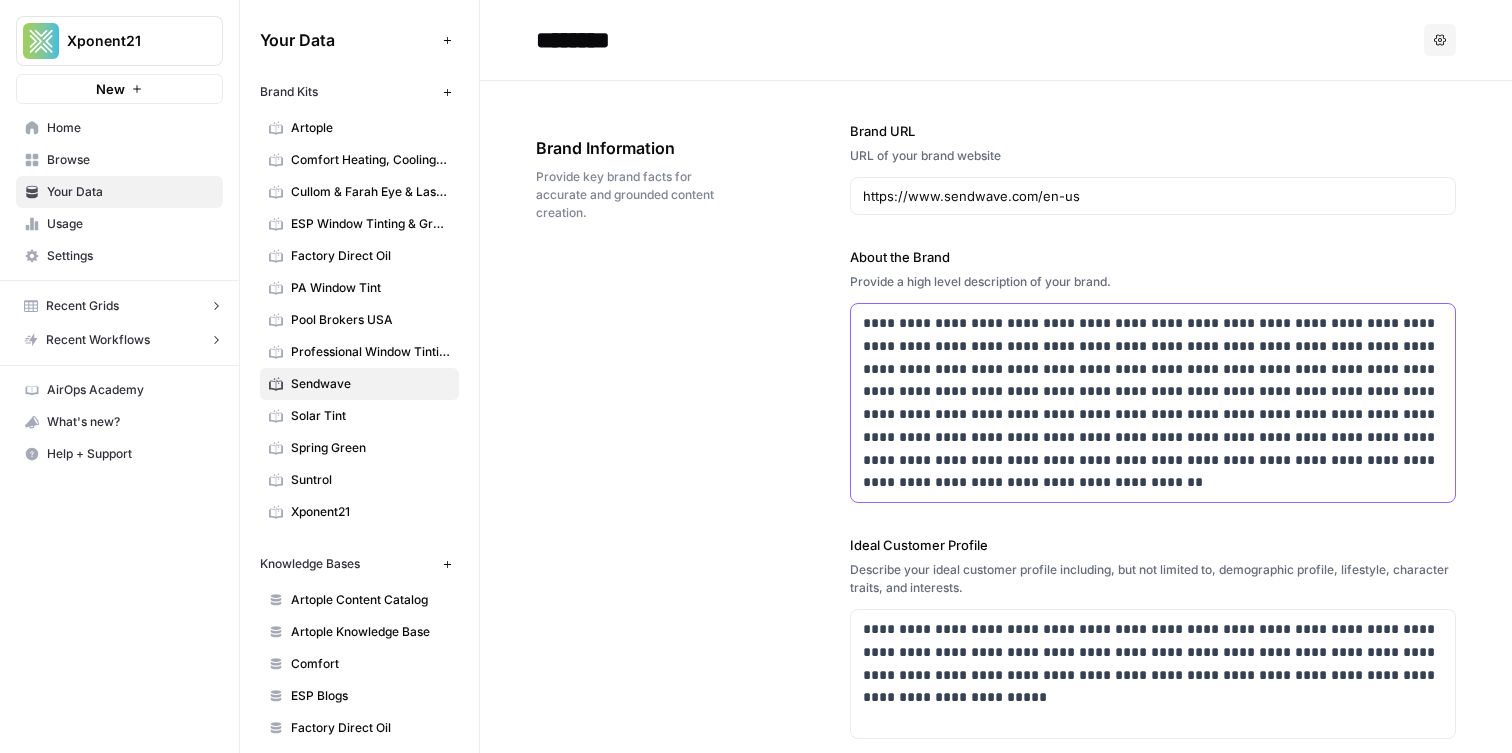 click on "**********" at bounding box center (1153, 403) 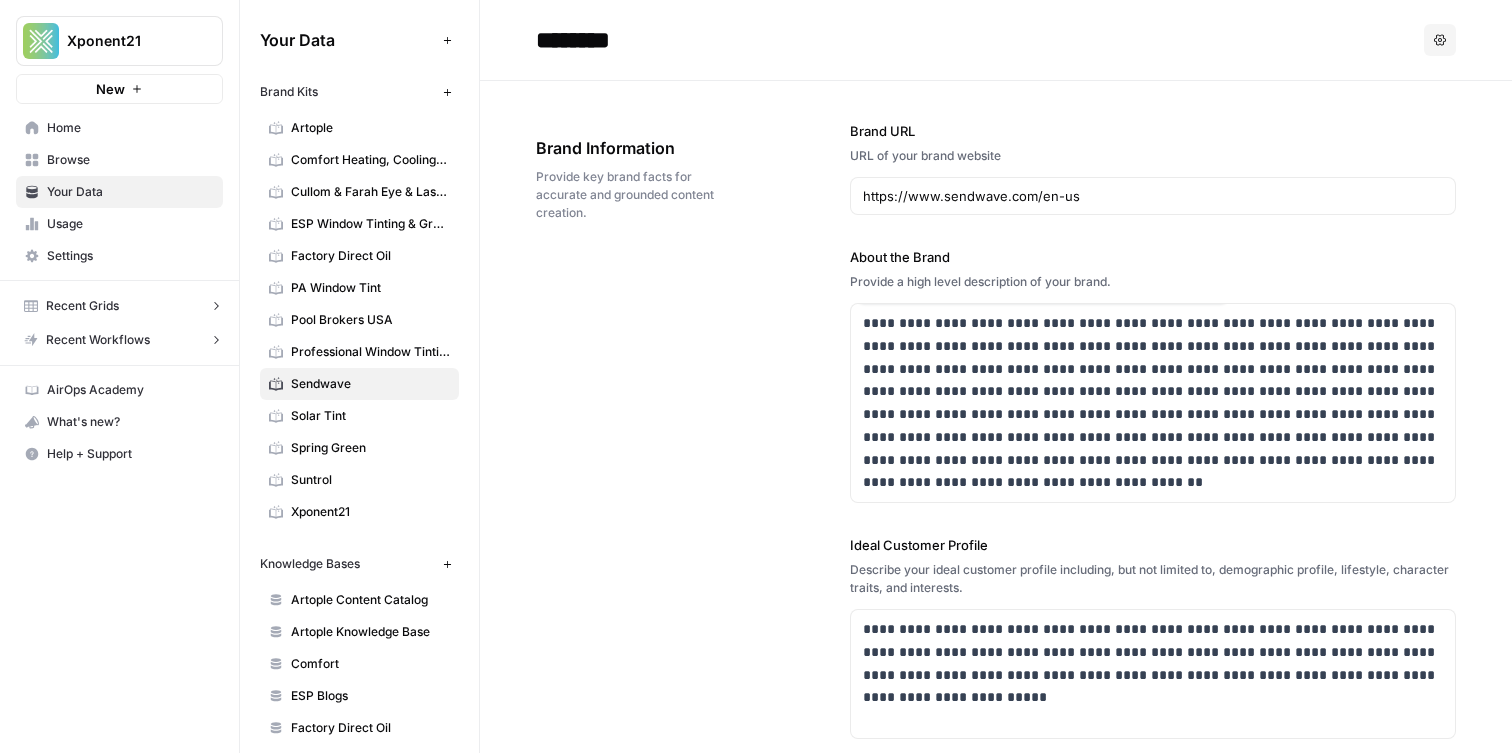 click on "**********" at bounding box center (996, 648) 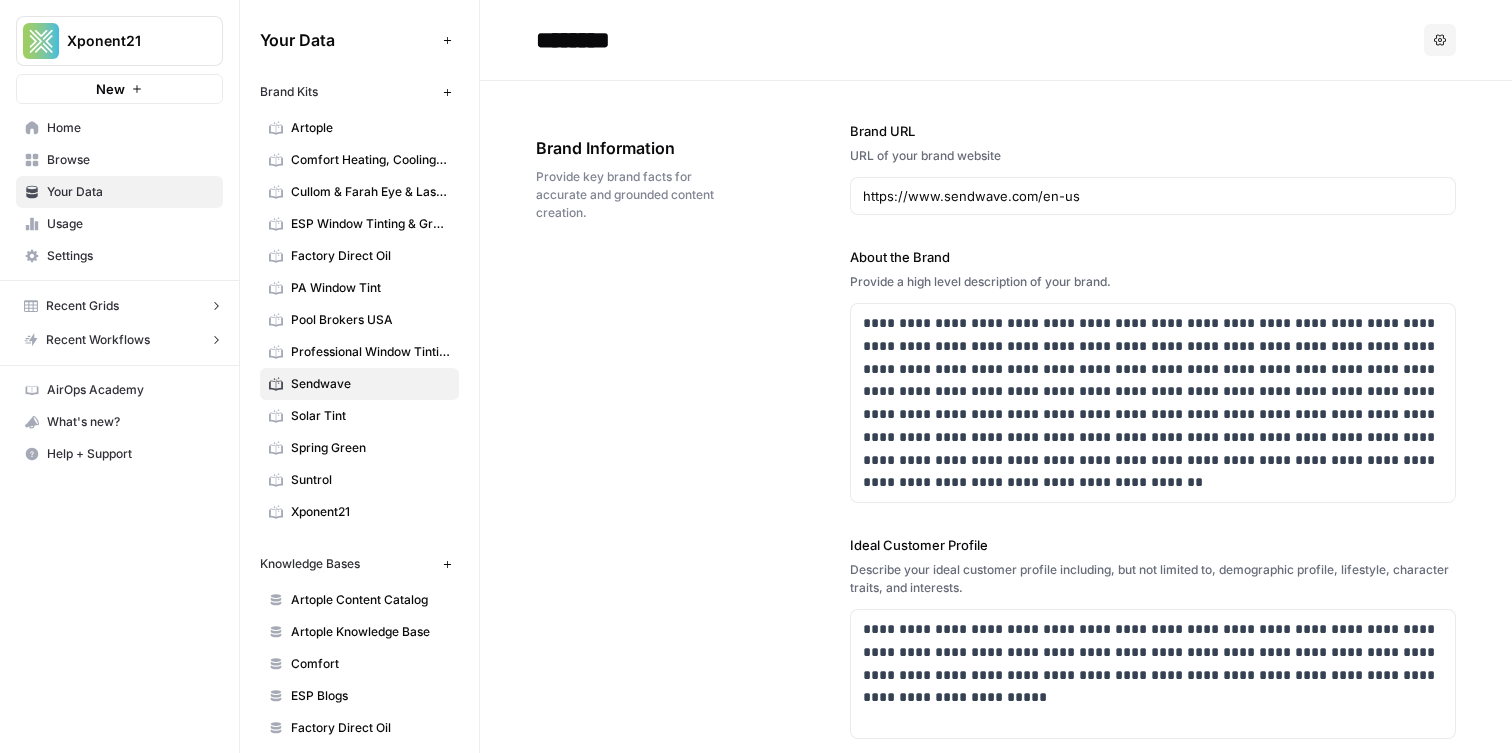 click on "Browse" at bounding box center [119, 160] 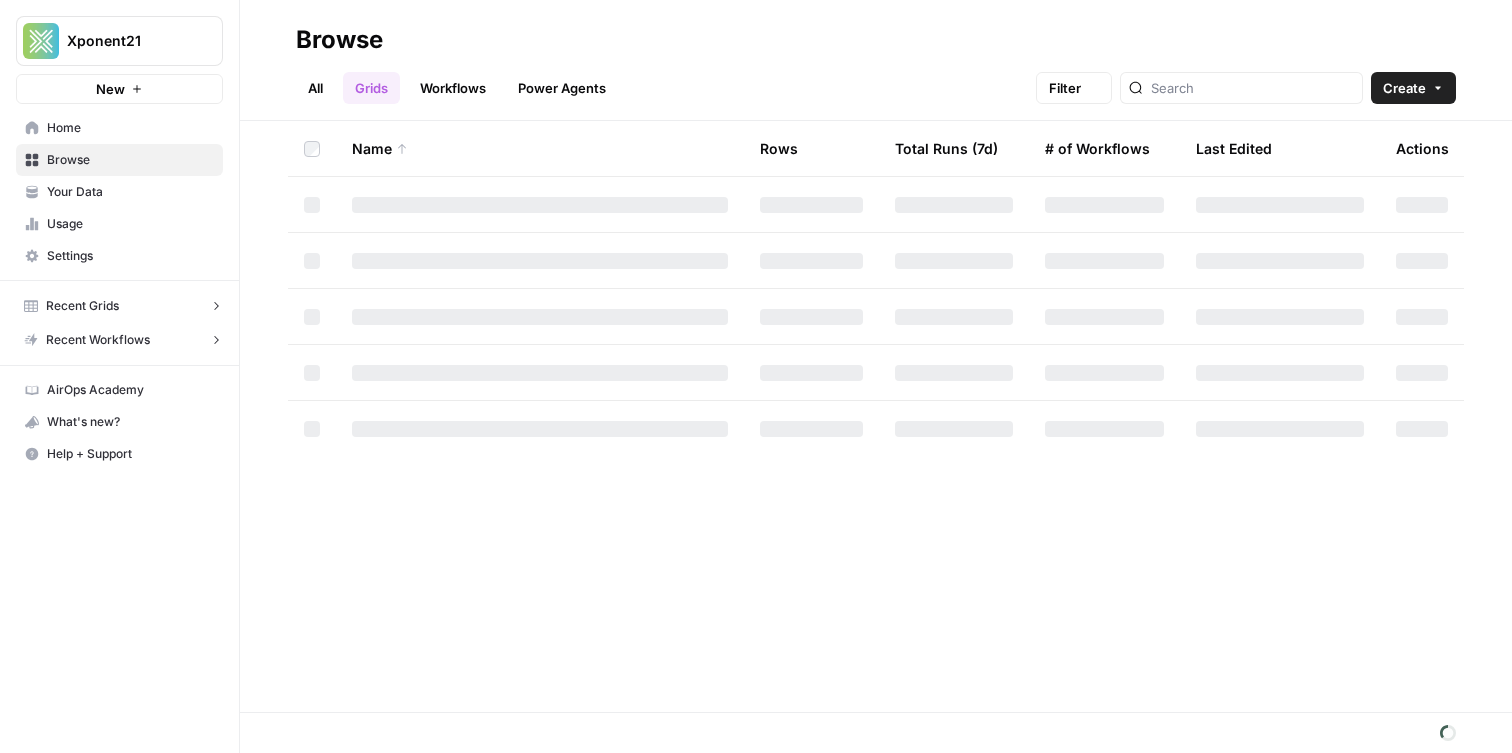 click on "Home" at bounding box center (119, 128) 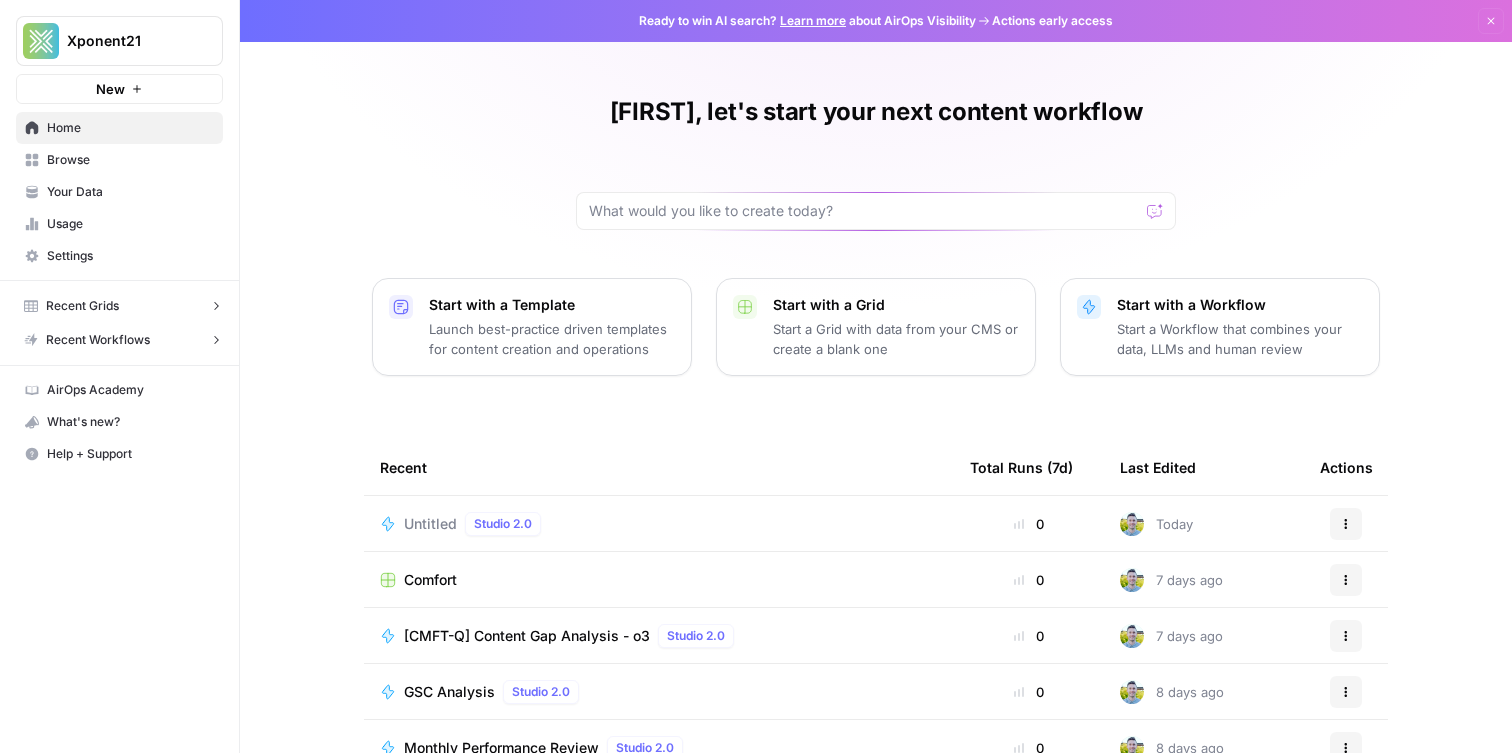 click on "Your Data" at bounding box center [119, 192] 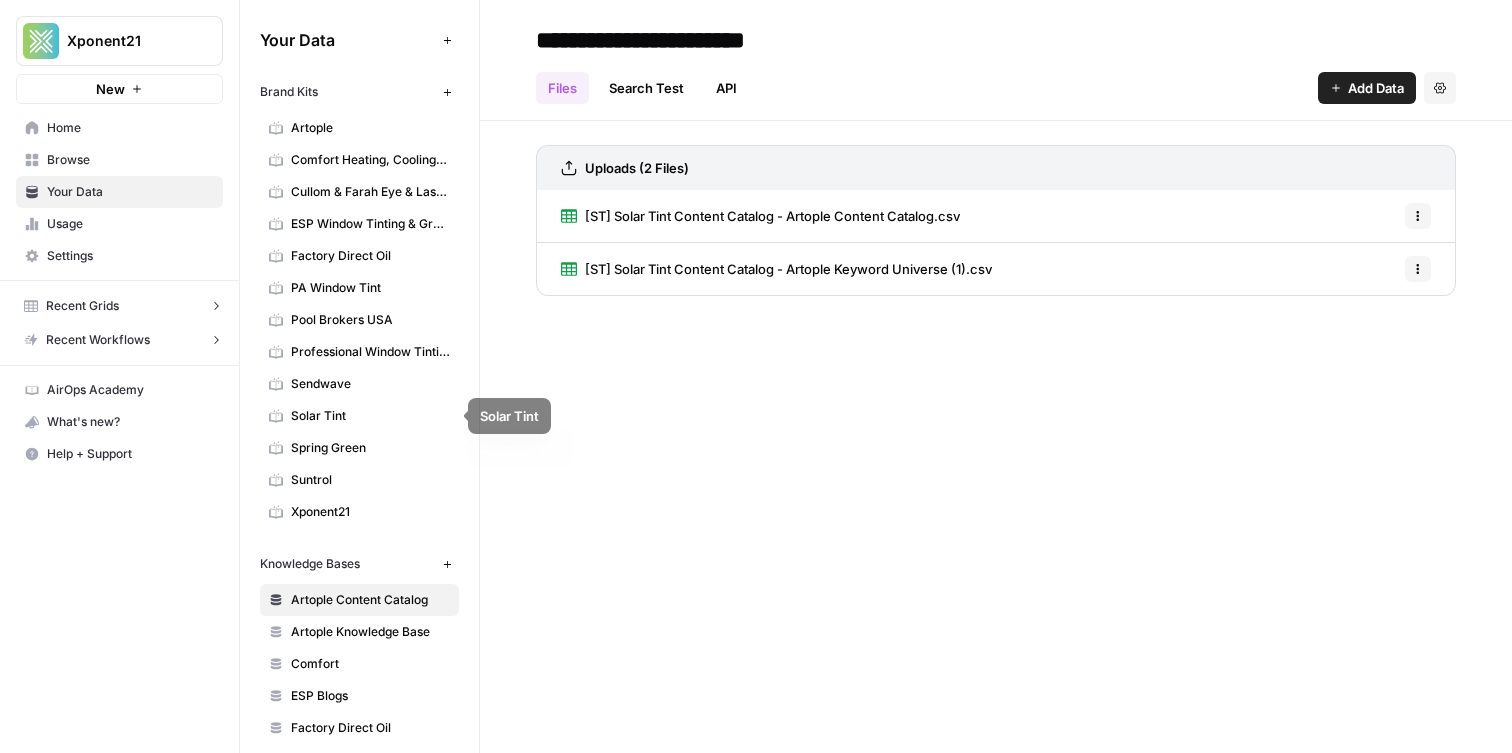 click on "Spring Green" at bounding box center [370, 448] 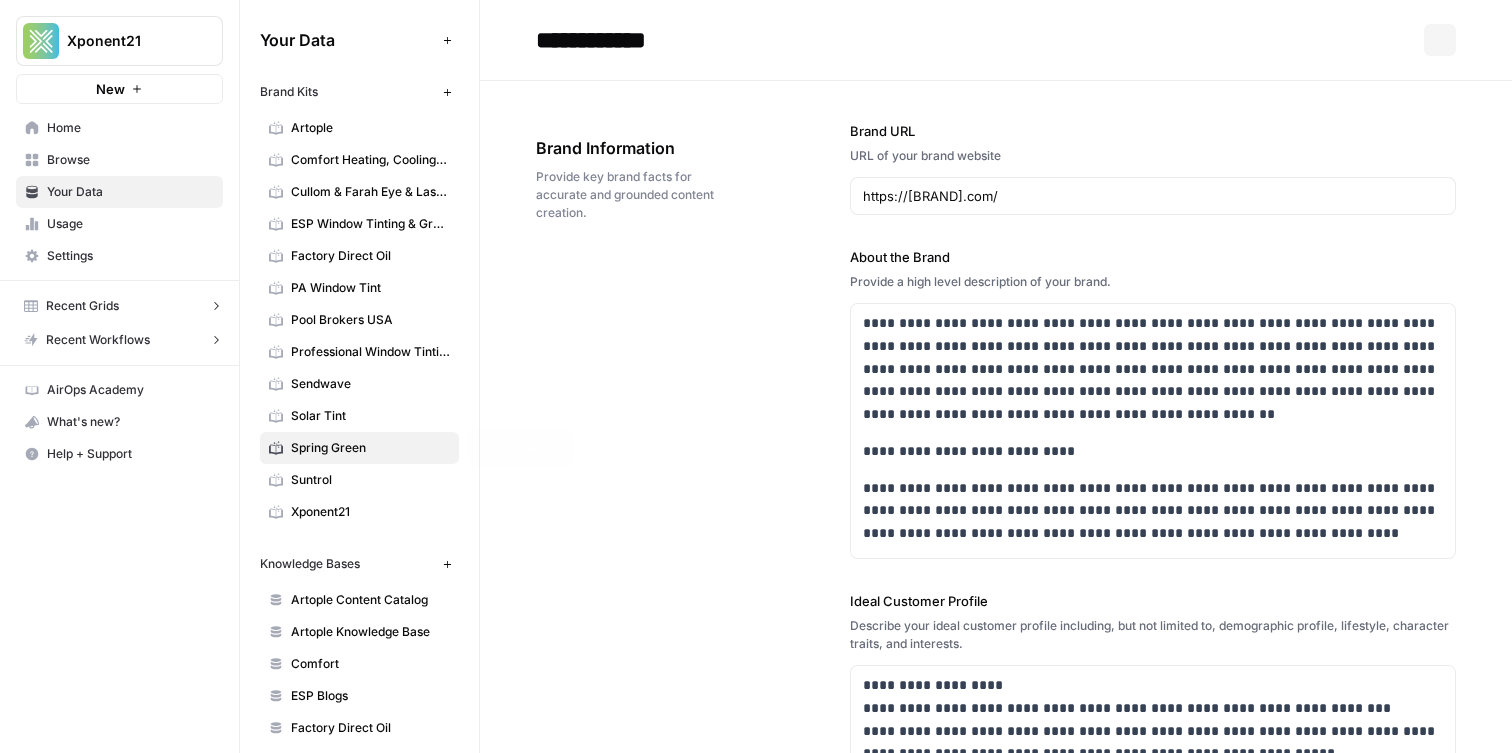 click on "Sendwave" at bounding box center [370, 384] 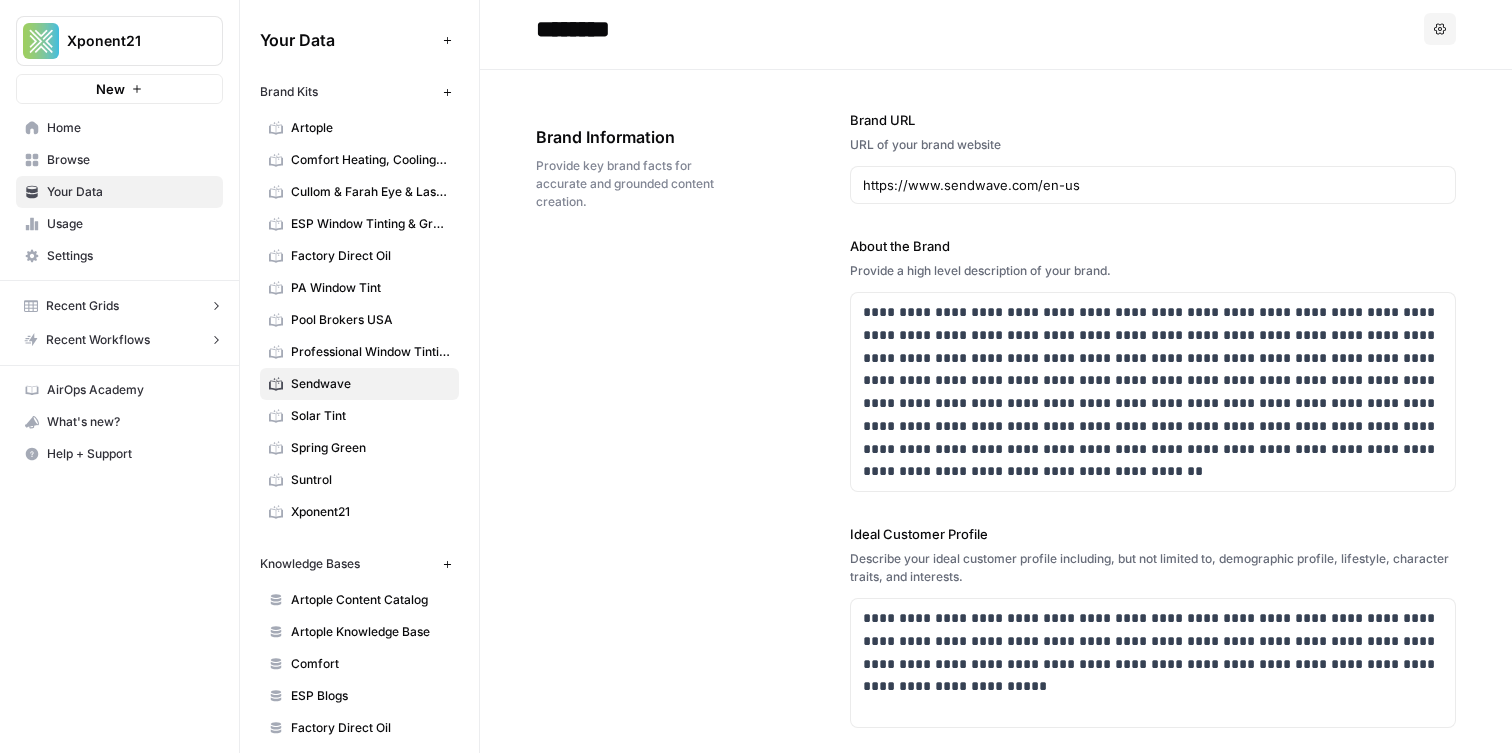 scroll, scrollTop: 0, scrollLeft: 0, axis: both 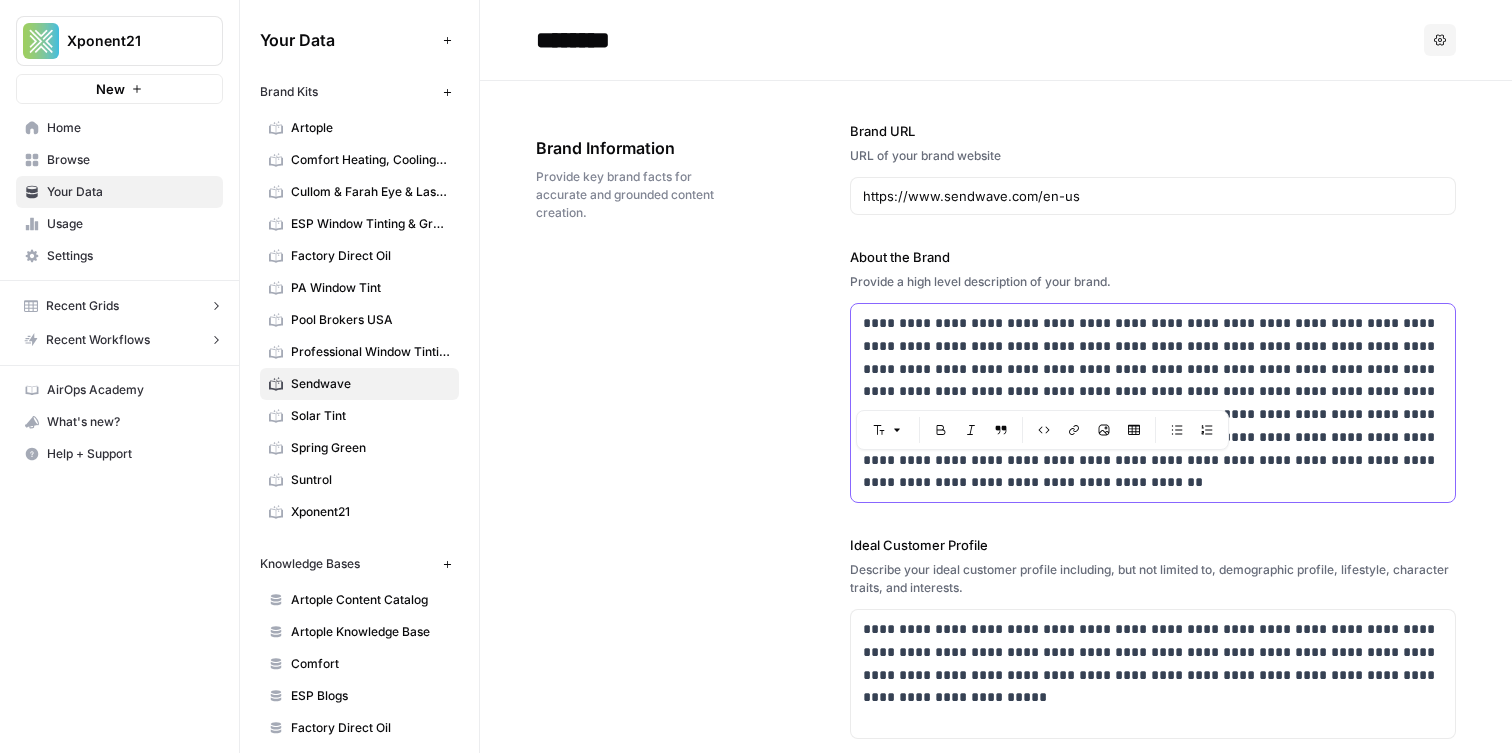 drag, startPoint x: 947, startPoint y: 395, endPoint x: 833, endPoint y: 319, distance: 137.01096 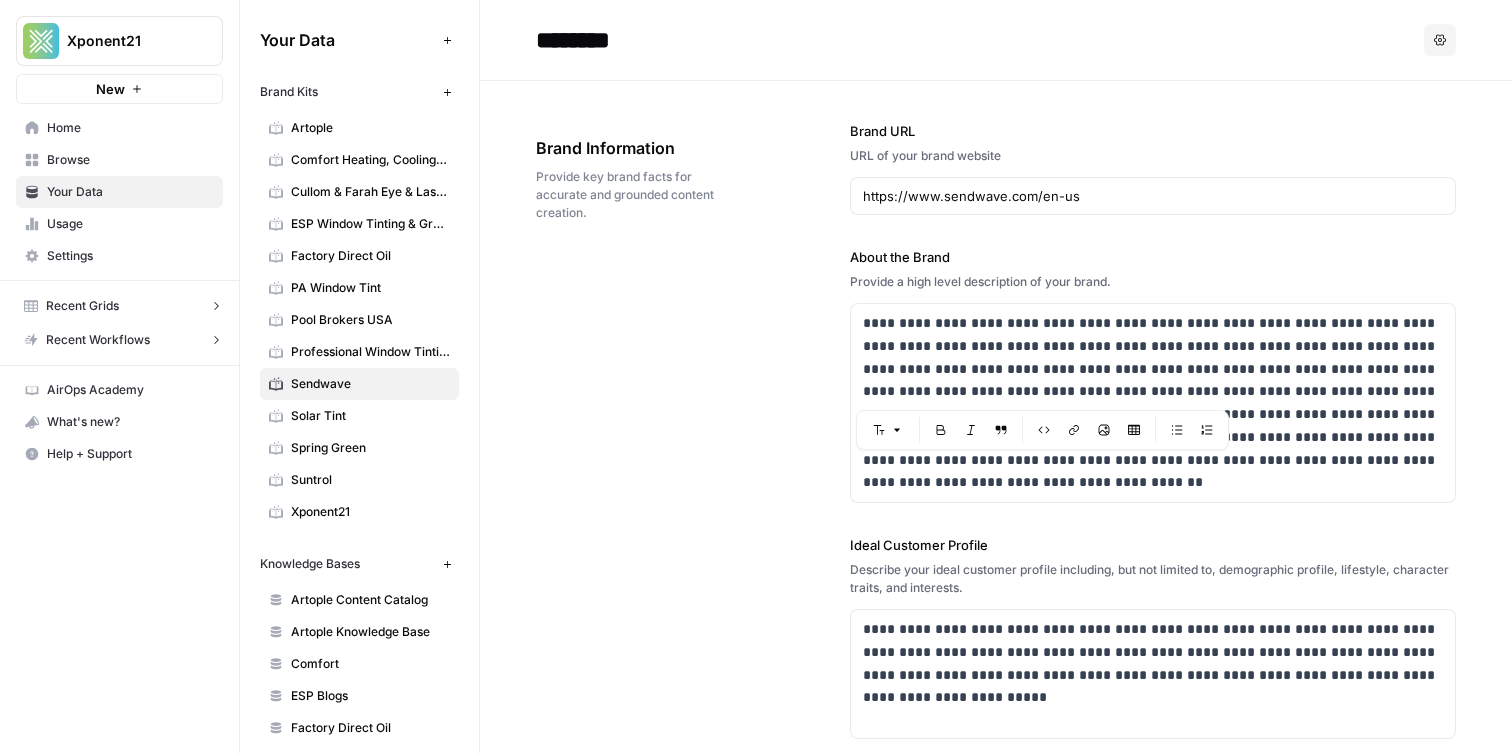 click on "**********" at bounding box center [996, 648] 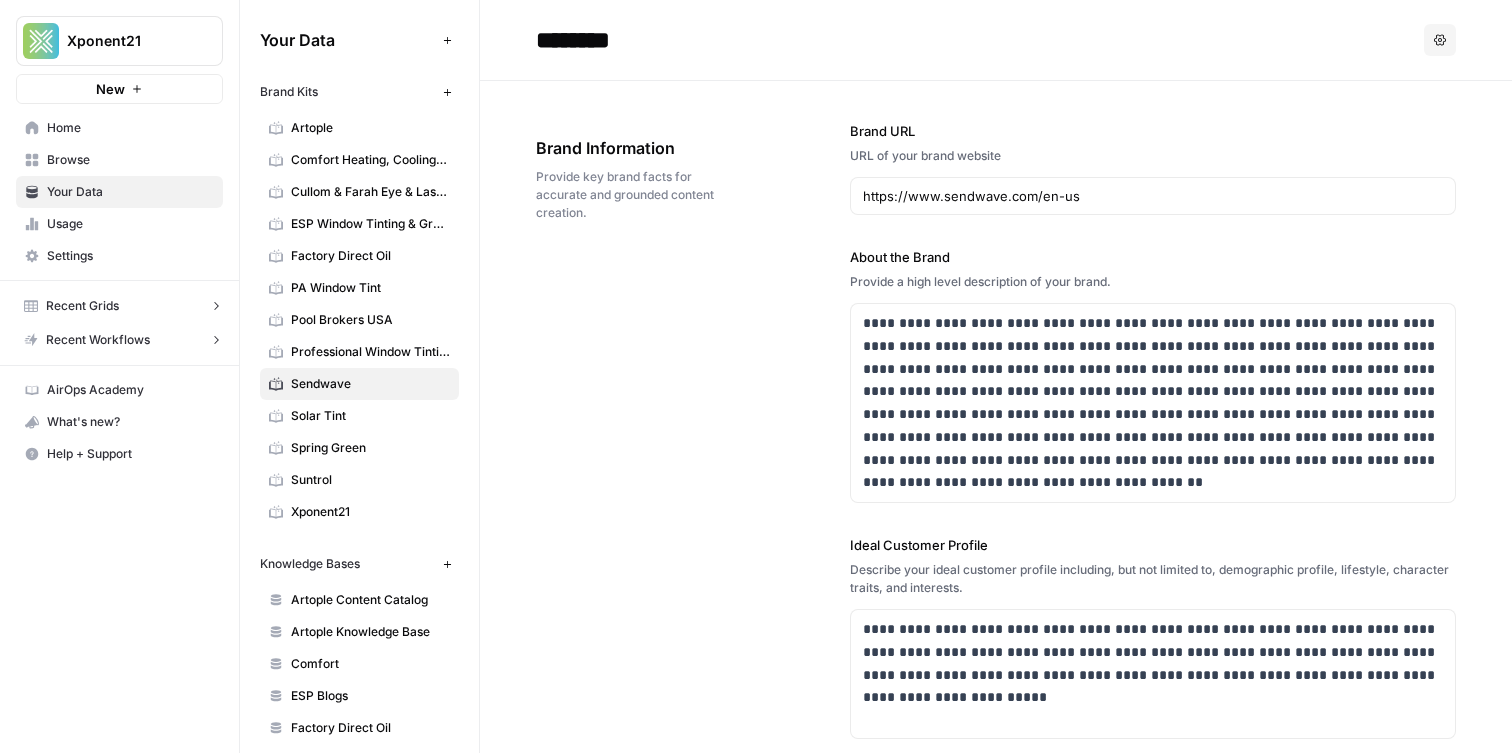 scroll, scrollTop: 67, scrollLeft: 0, axis: vertical 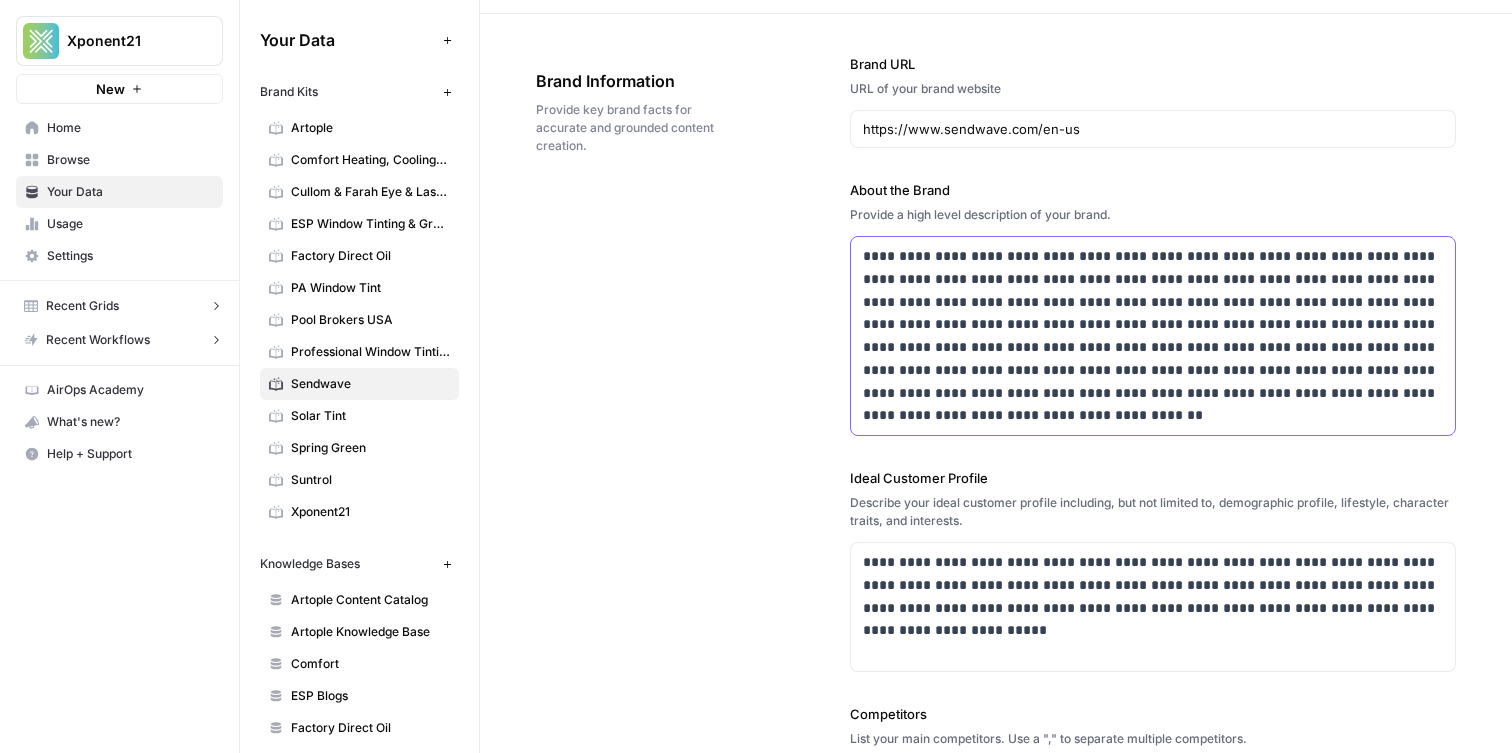 click on "**********" at bounding box center [1153, 336] 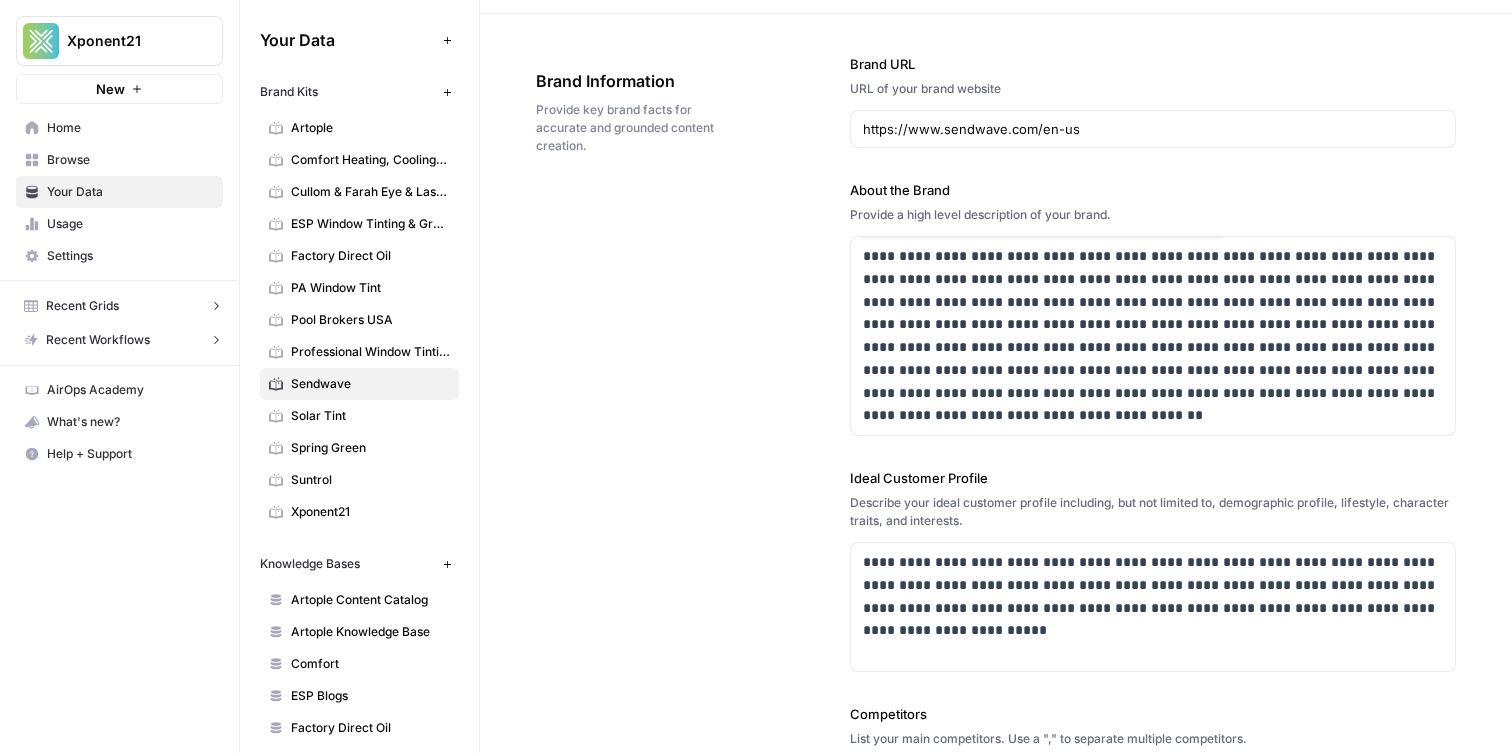 click on "**********" at bounding box center [996, 581] 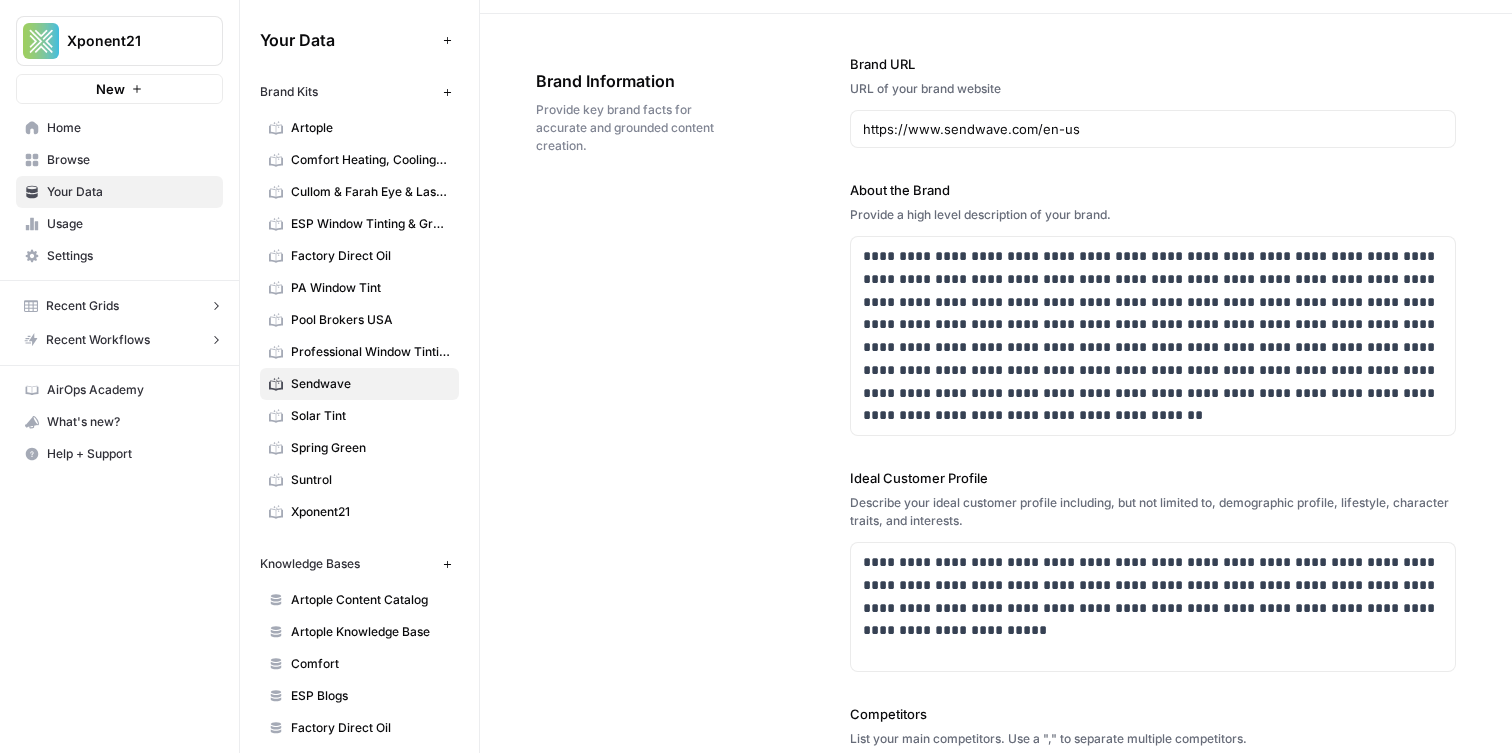 click on "Provide a high level description of your brand." at bounding box center [1153, 215] 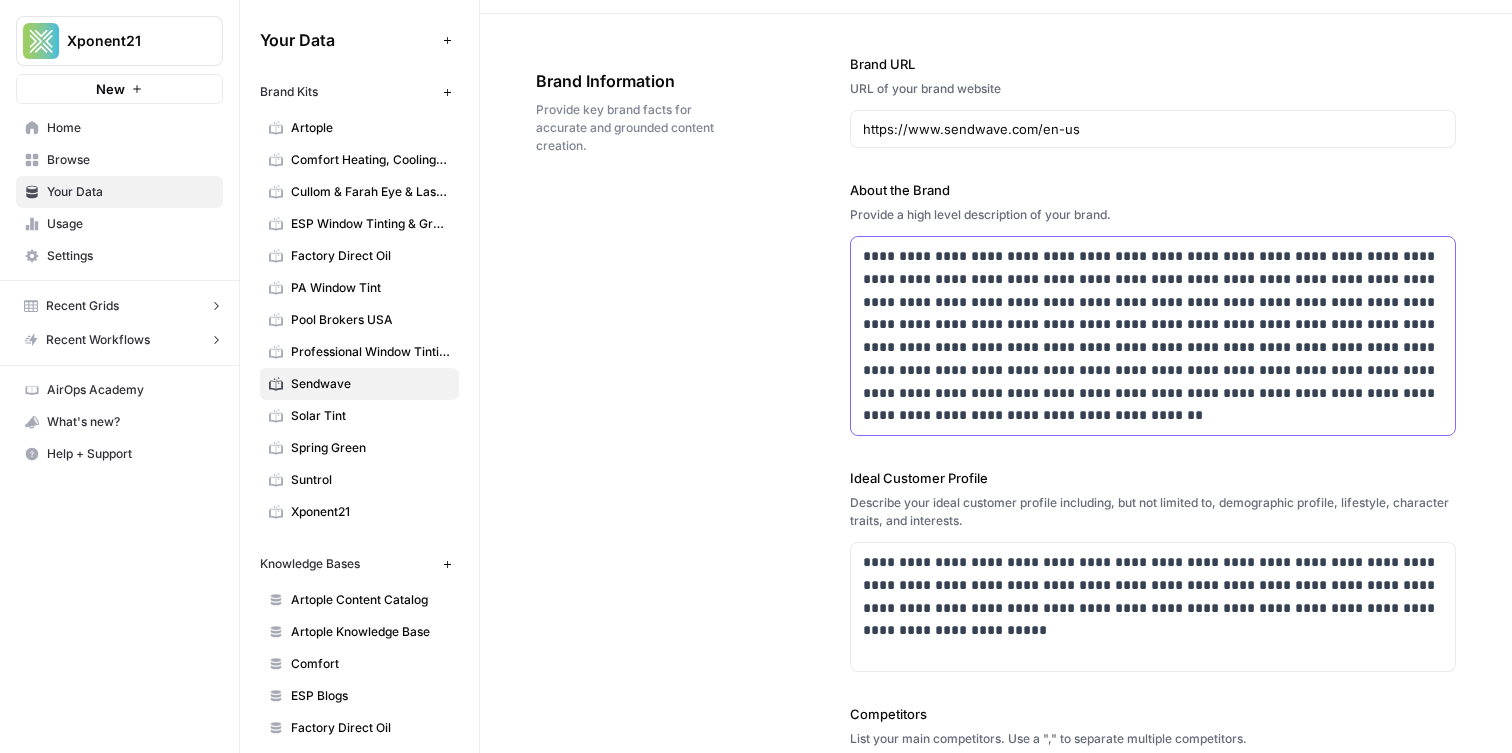 click on "**********" at bounding box center (1153, 336) 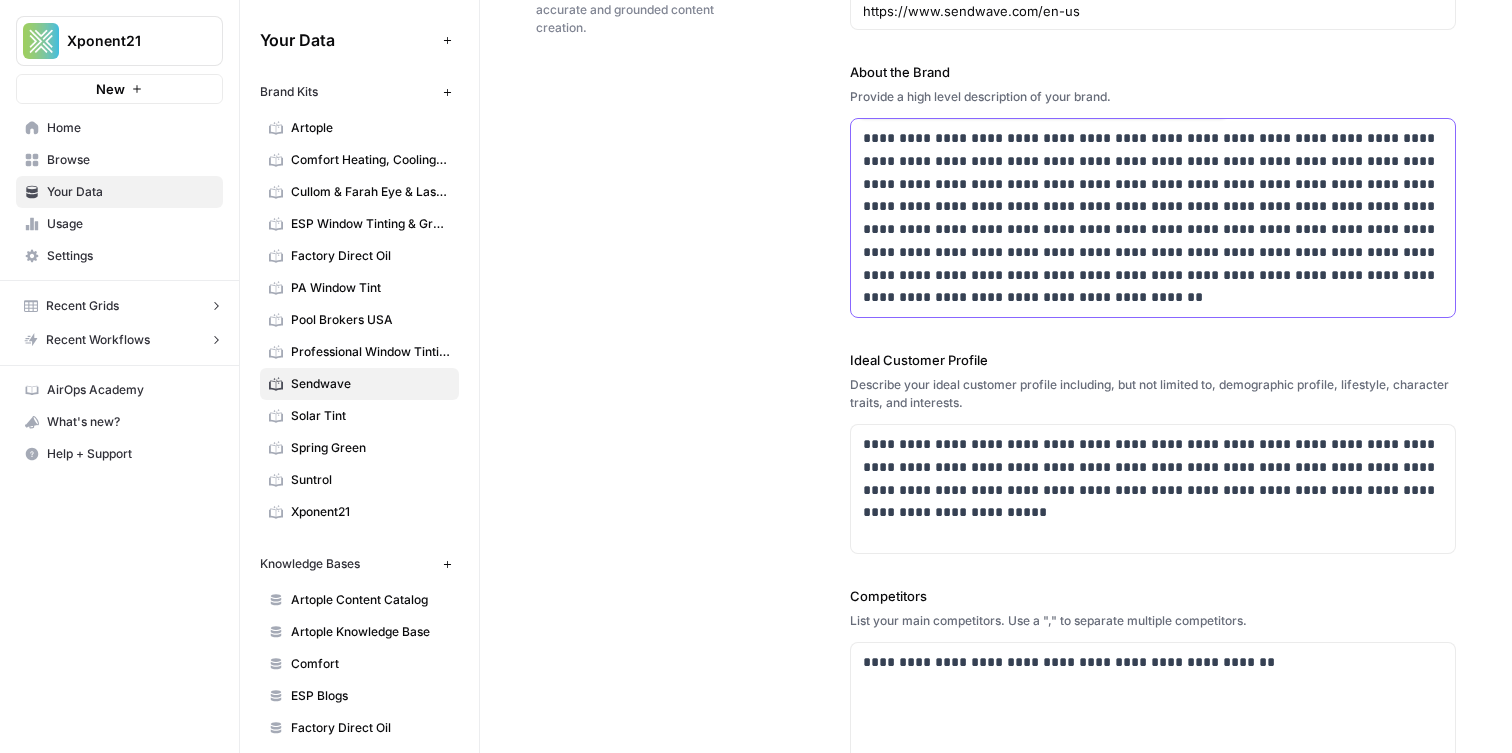 scroll, scrollTop: 191, scrollLeft: 0, axis: vertical 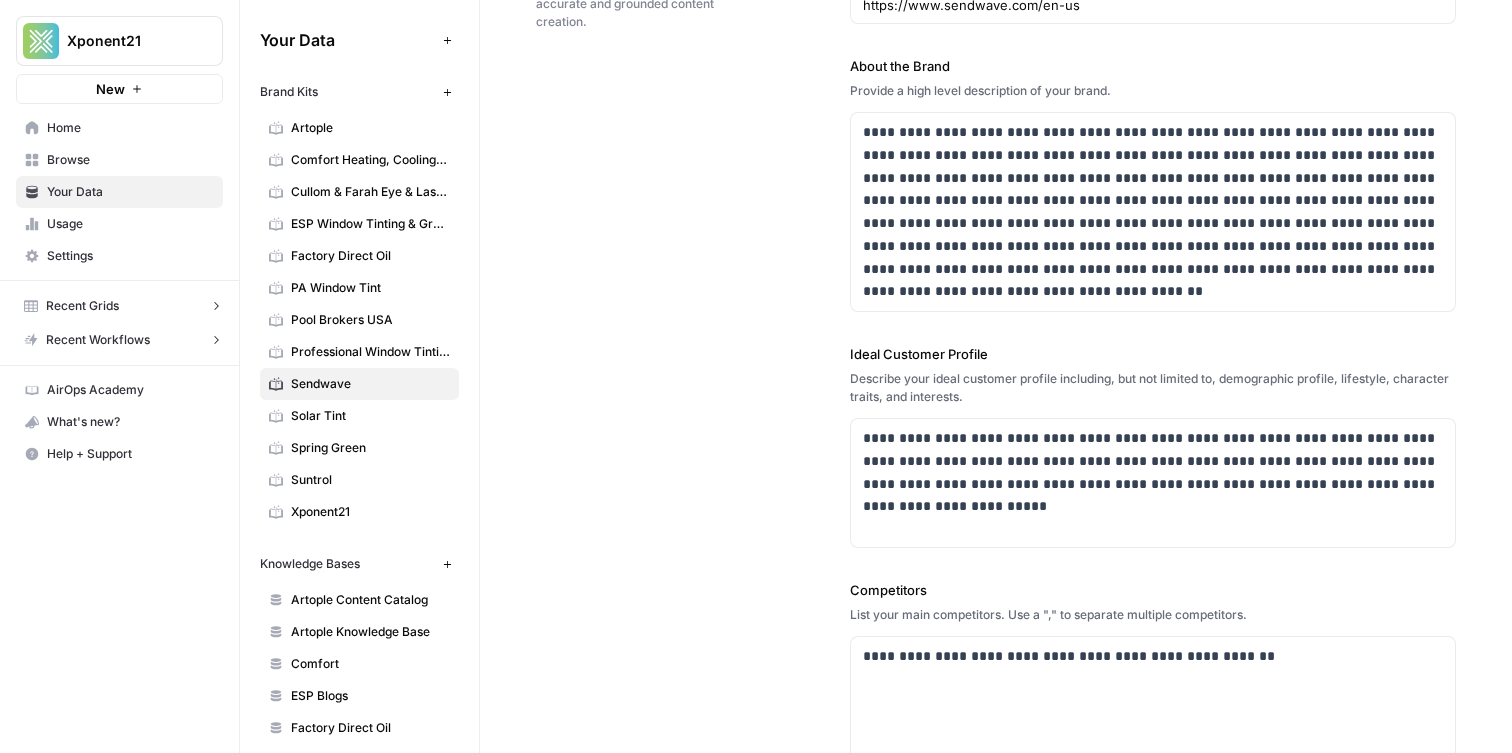 click on "**********" at bounding box center (996, 457) 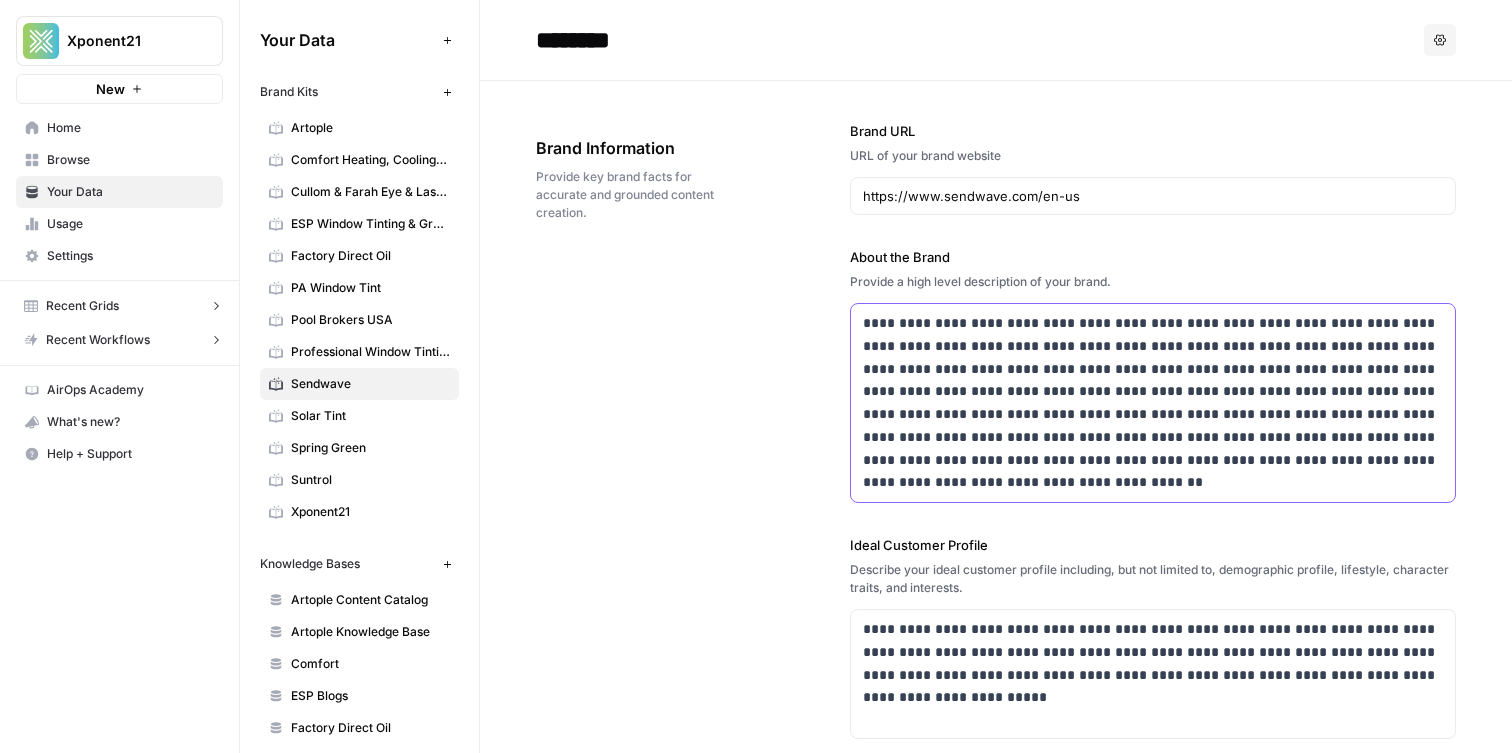 click on "**********" at bounding box center (1153, 403) 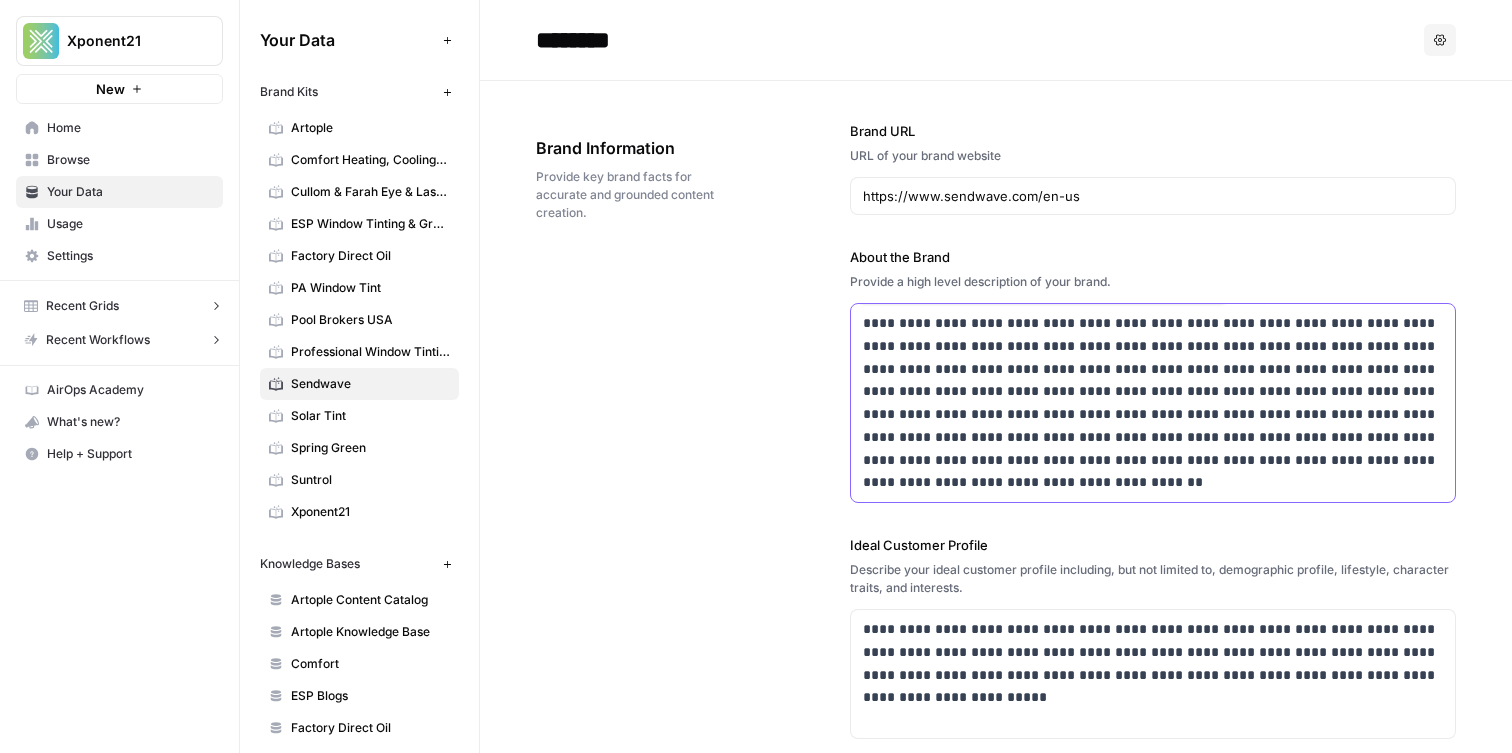 copy on "**********" 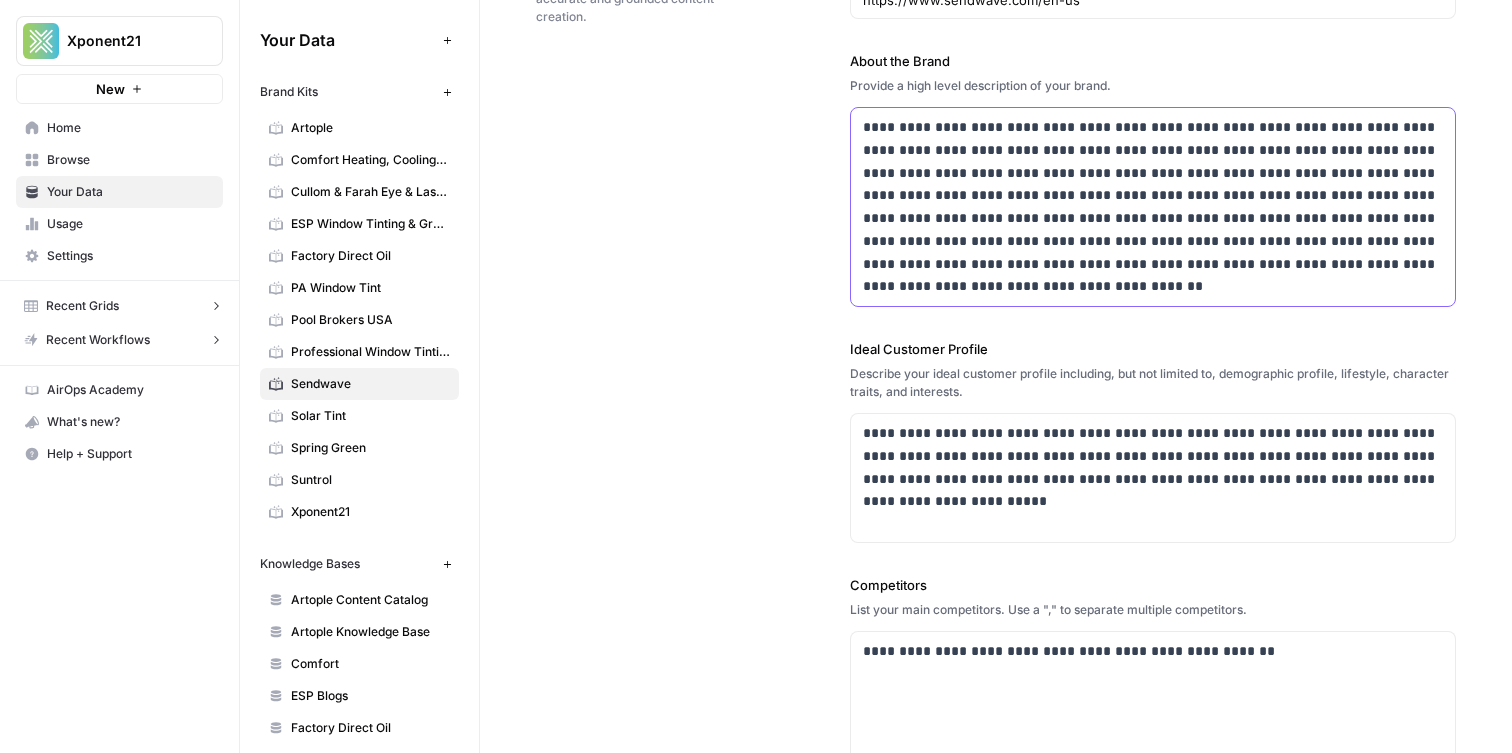 scroll, scrollTop: 272, scrollLeft: 0, axis: vertical 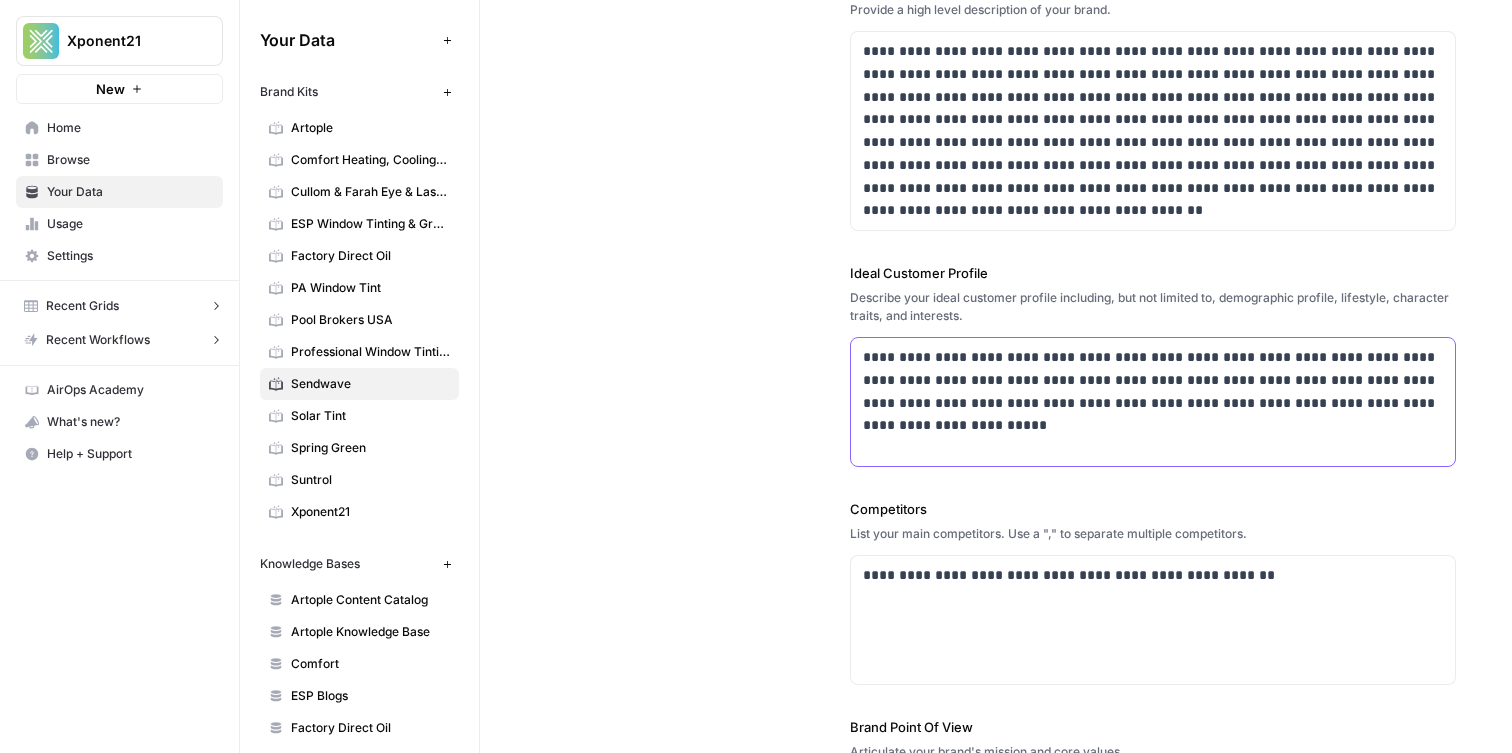 click on "**********" at bounding box center (1153, 391) 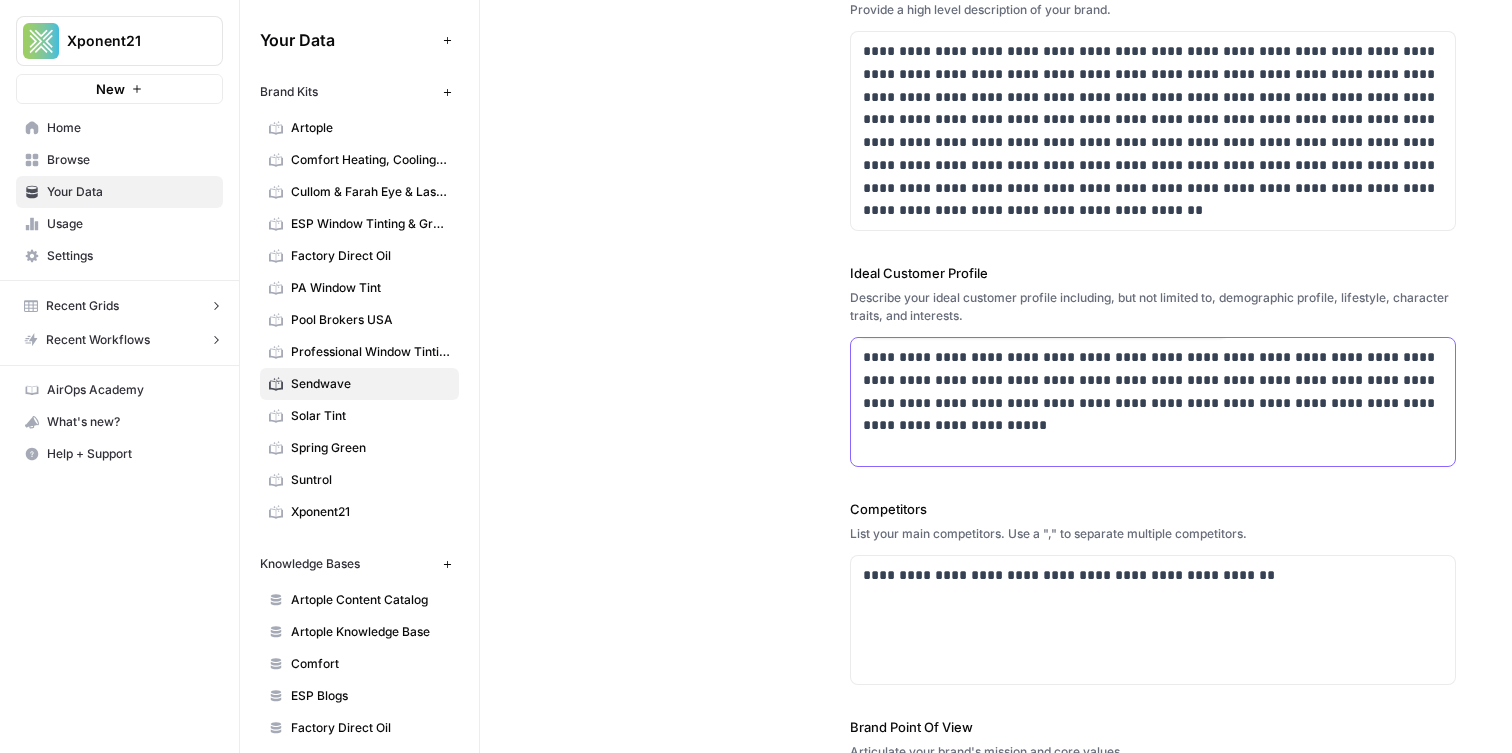 copy on "**********" 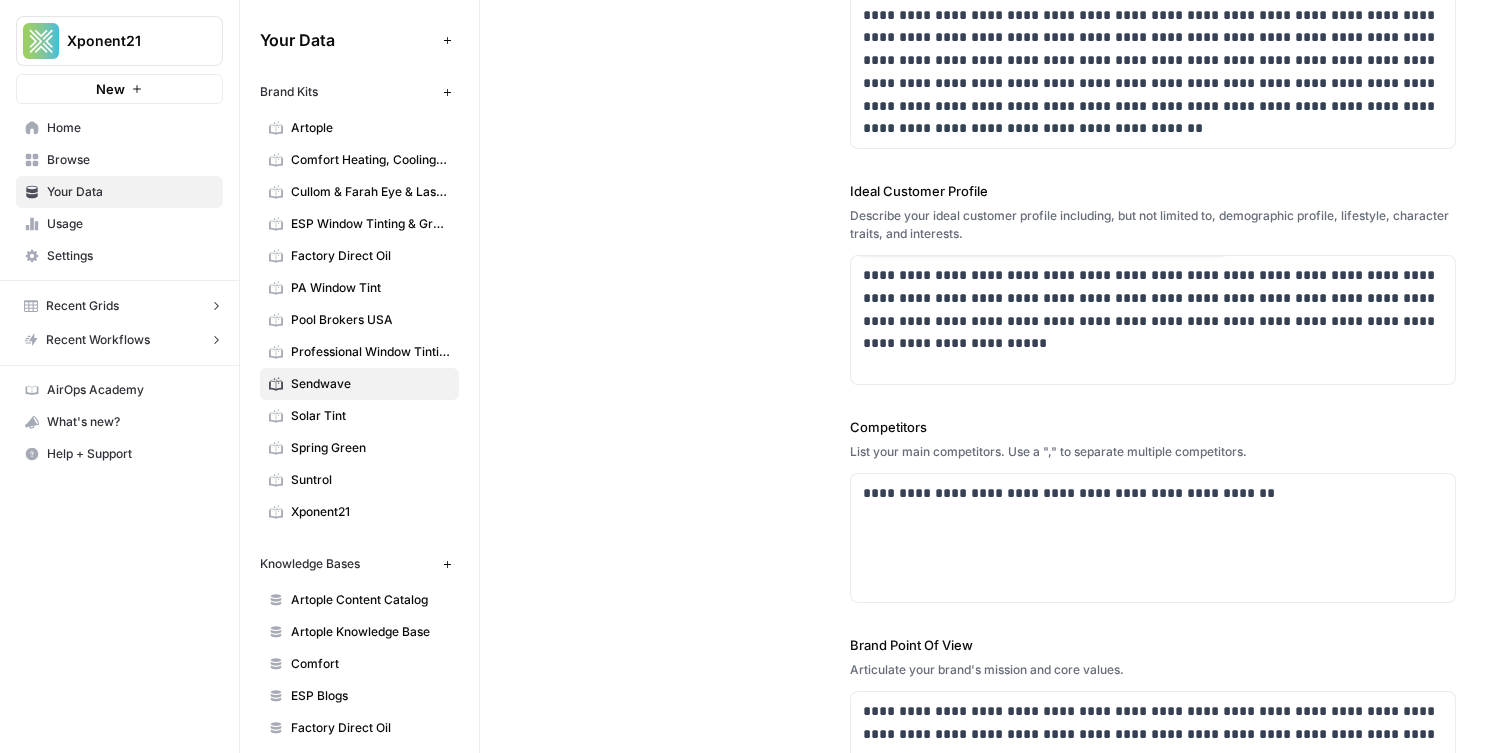 click on "**********" at bounding box center (996, 294) 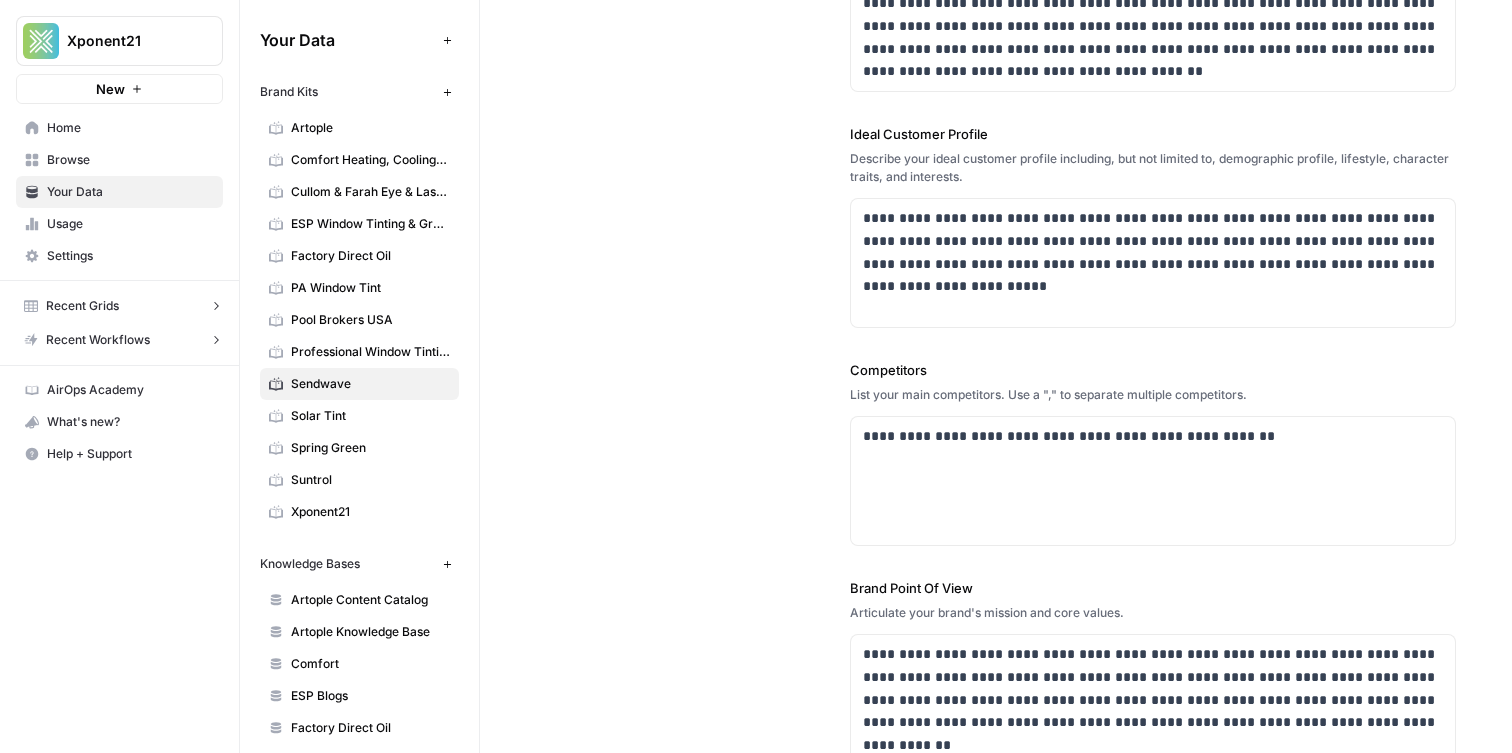 scroll, scrollTop: 406, scrollLeft: 0, axis: vertical 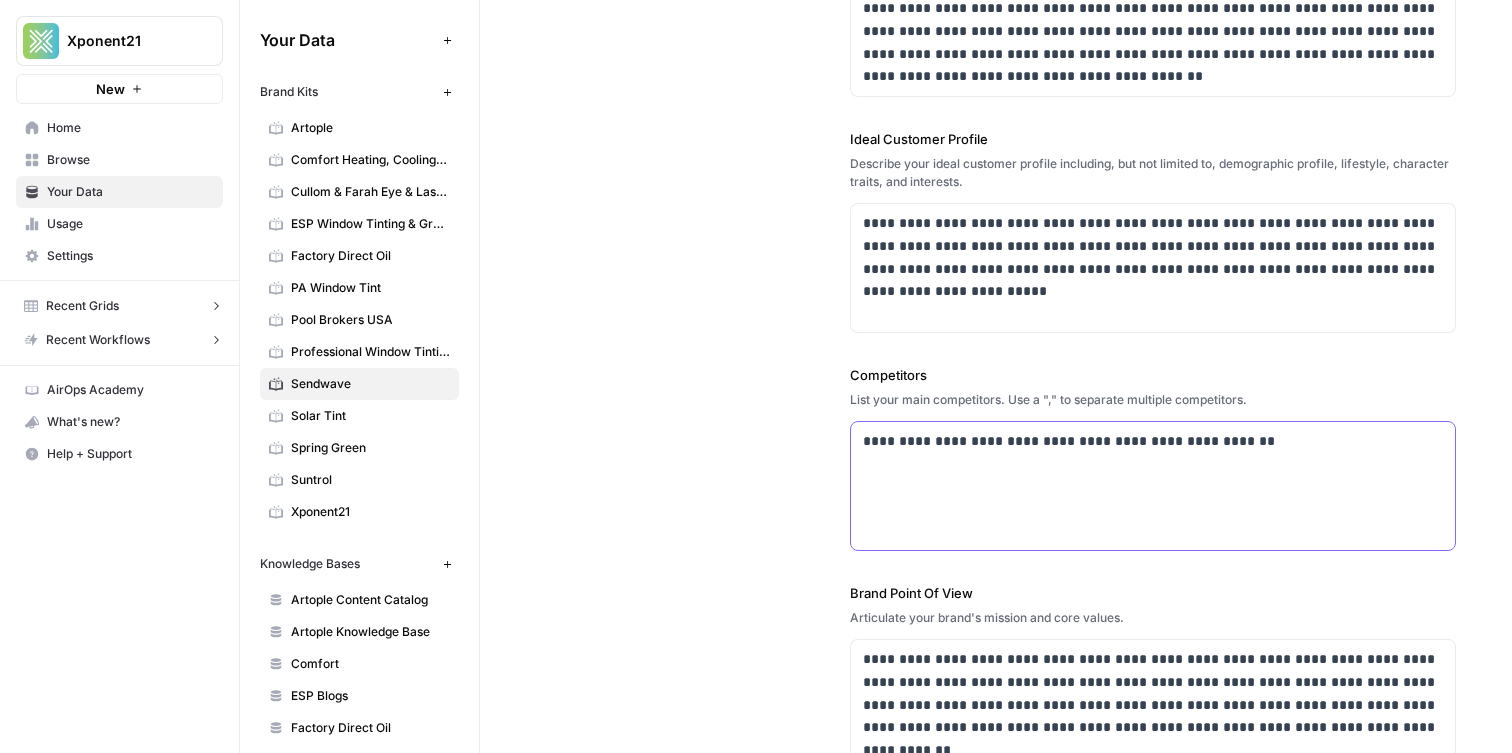 click on "**********" at bounding box center [1153, 486] 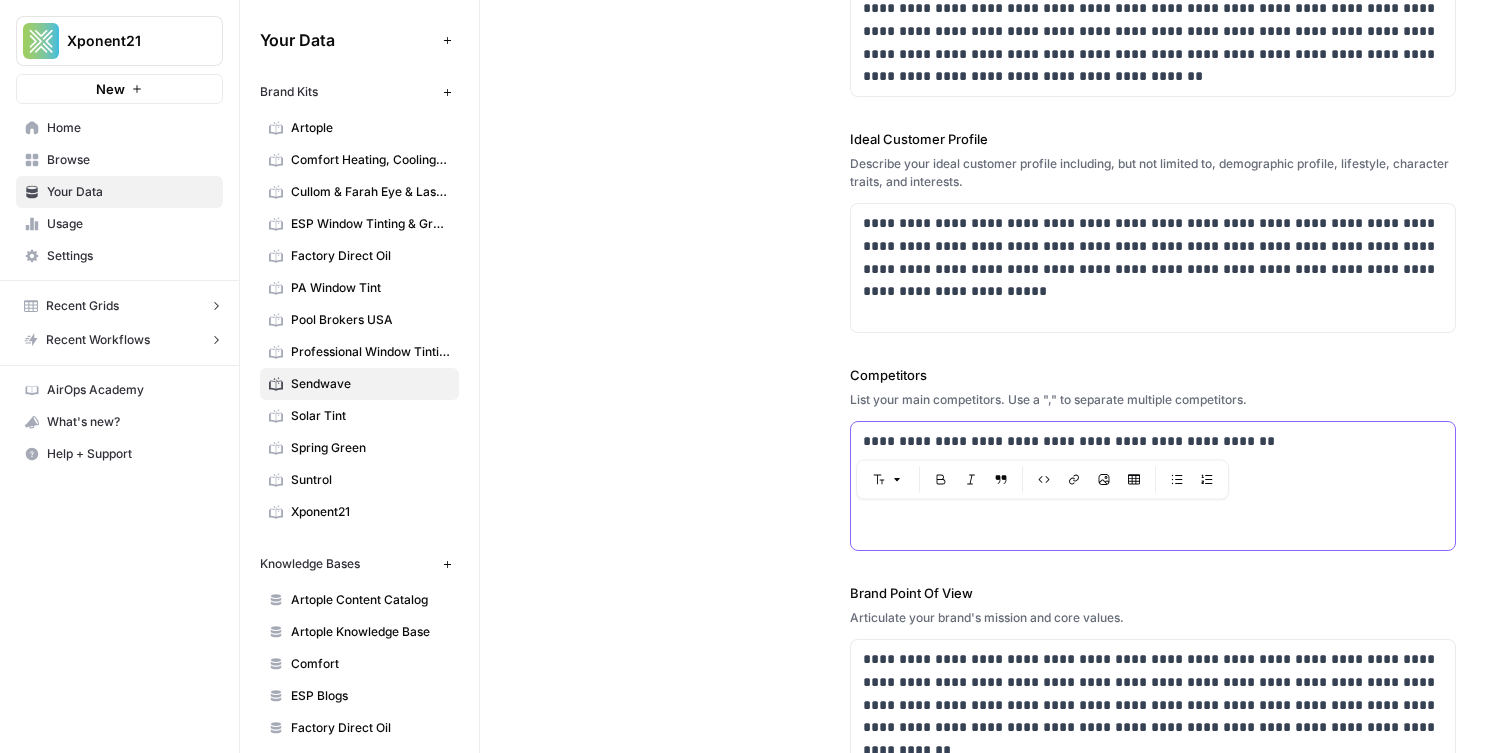 click on "**********" at bounding box center (1153, 486) 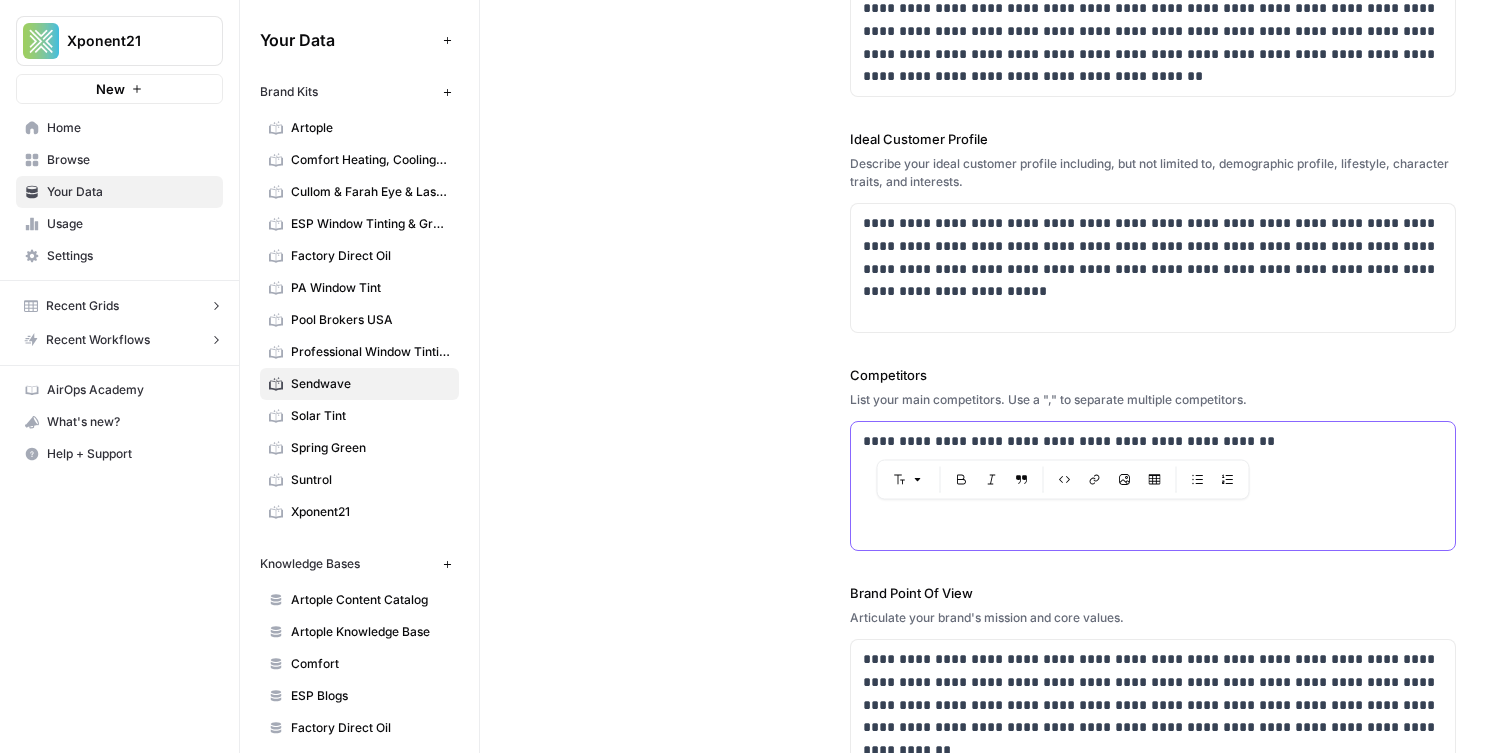 copy on "**********" 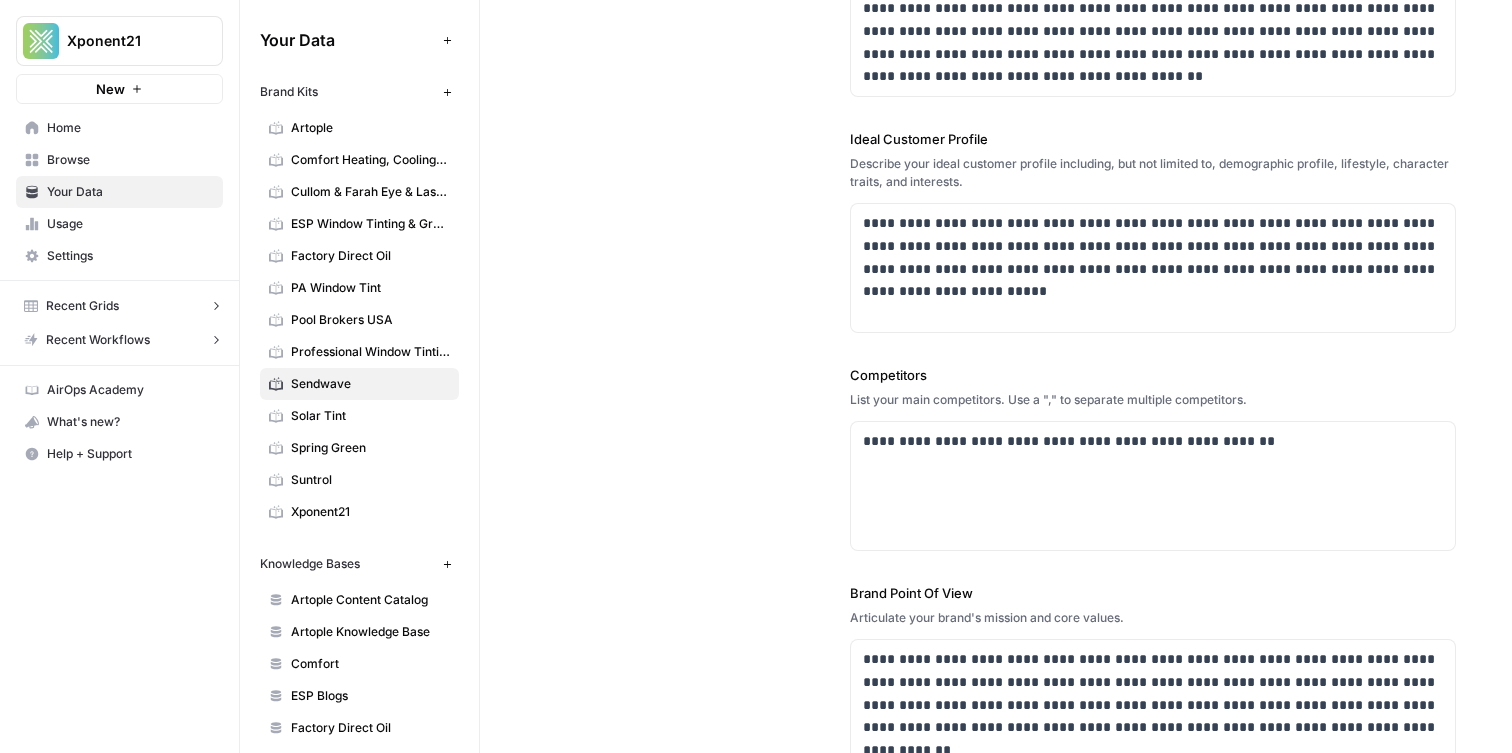 click on "**********" at bounding box center (996, 242) 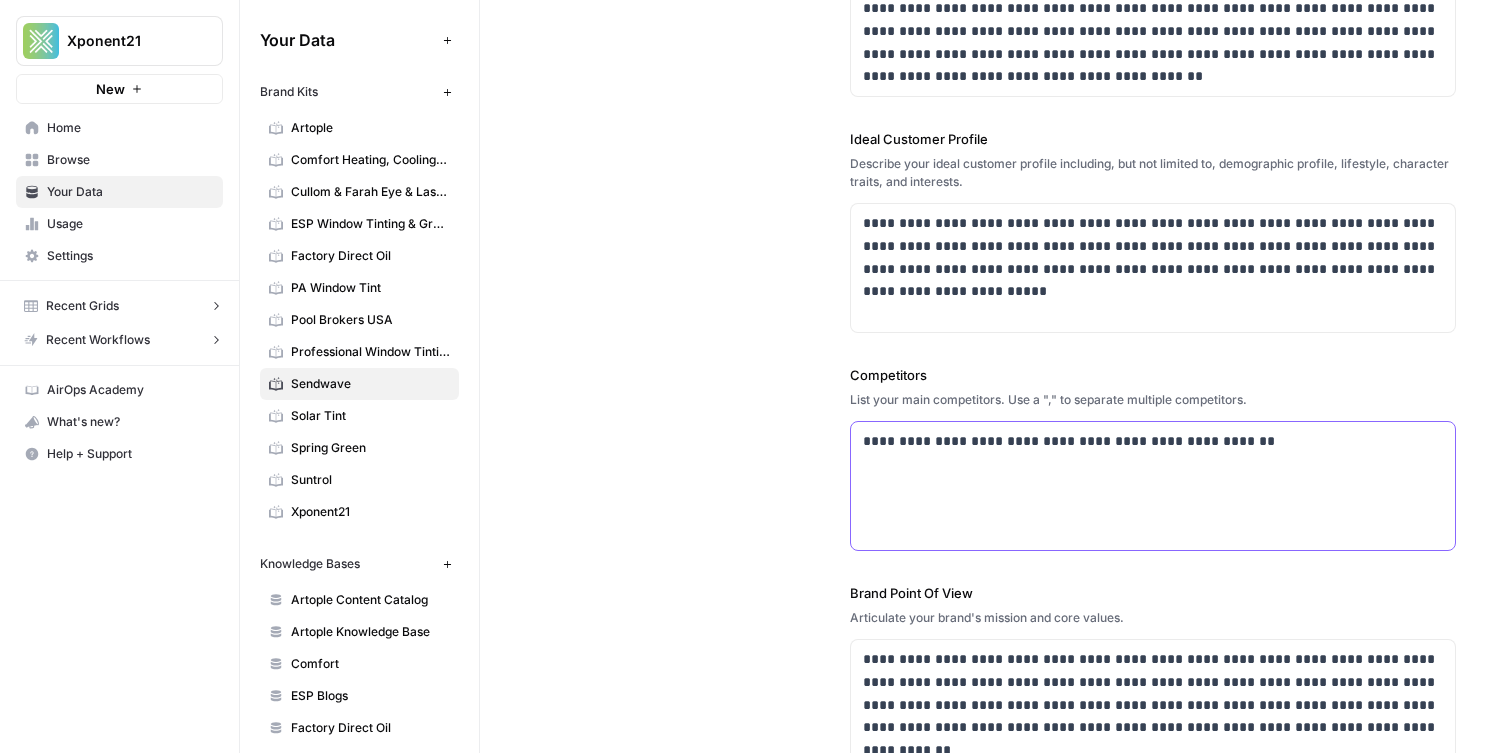 click on "**********" at bounding box center [1153, 441] 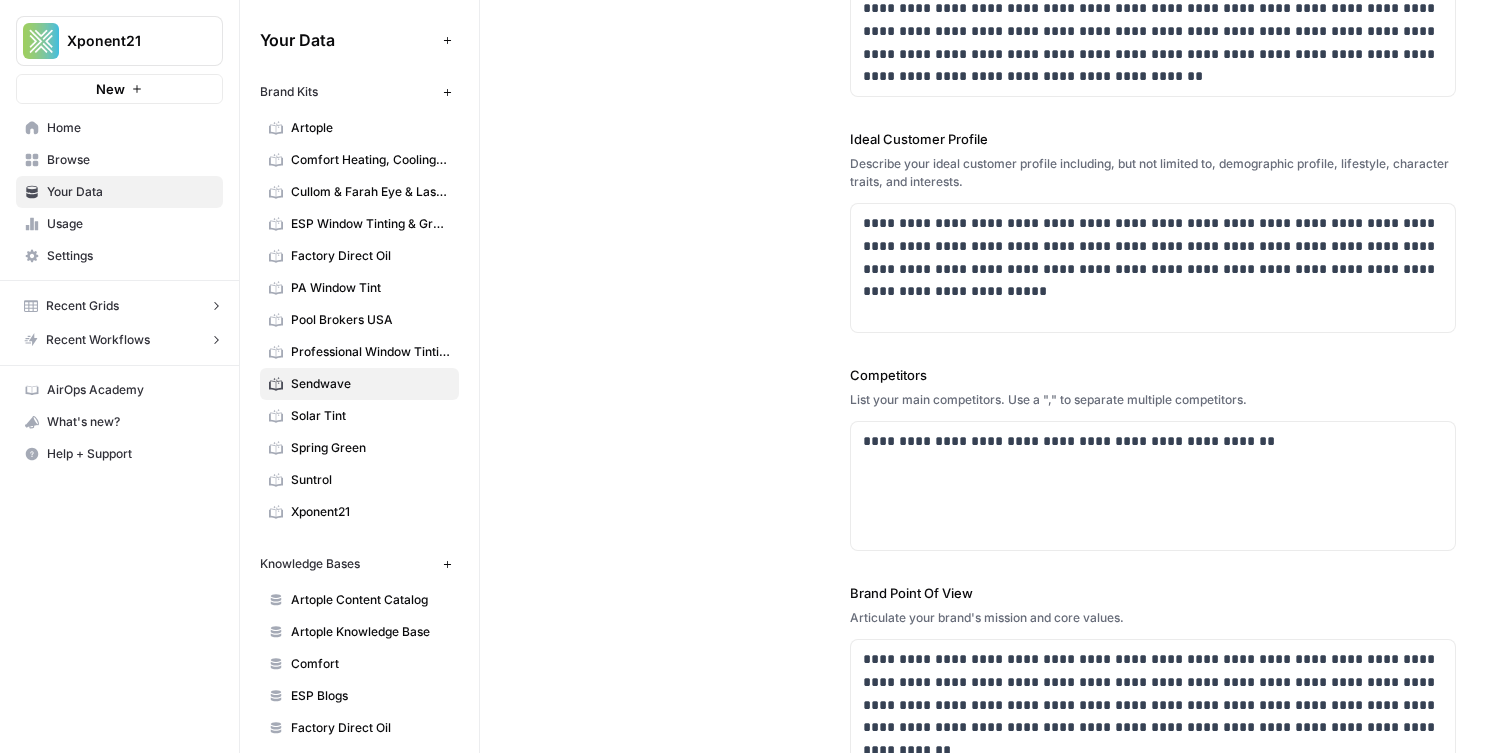 click on "**********" at bounding box center (996, 242) 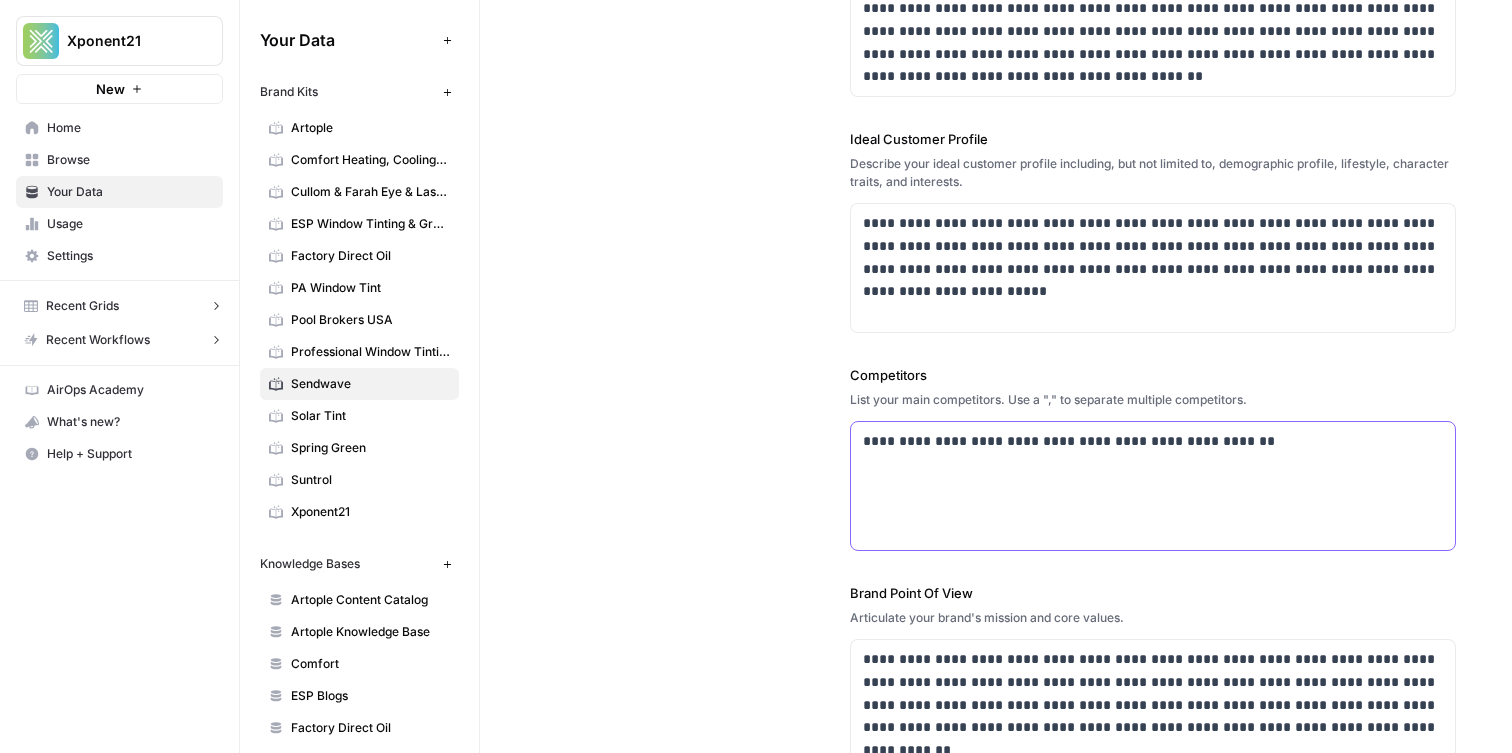 click on "**********" at bounding box center (1153, 441) 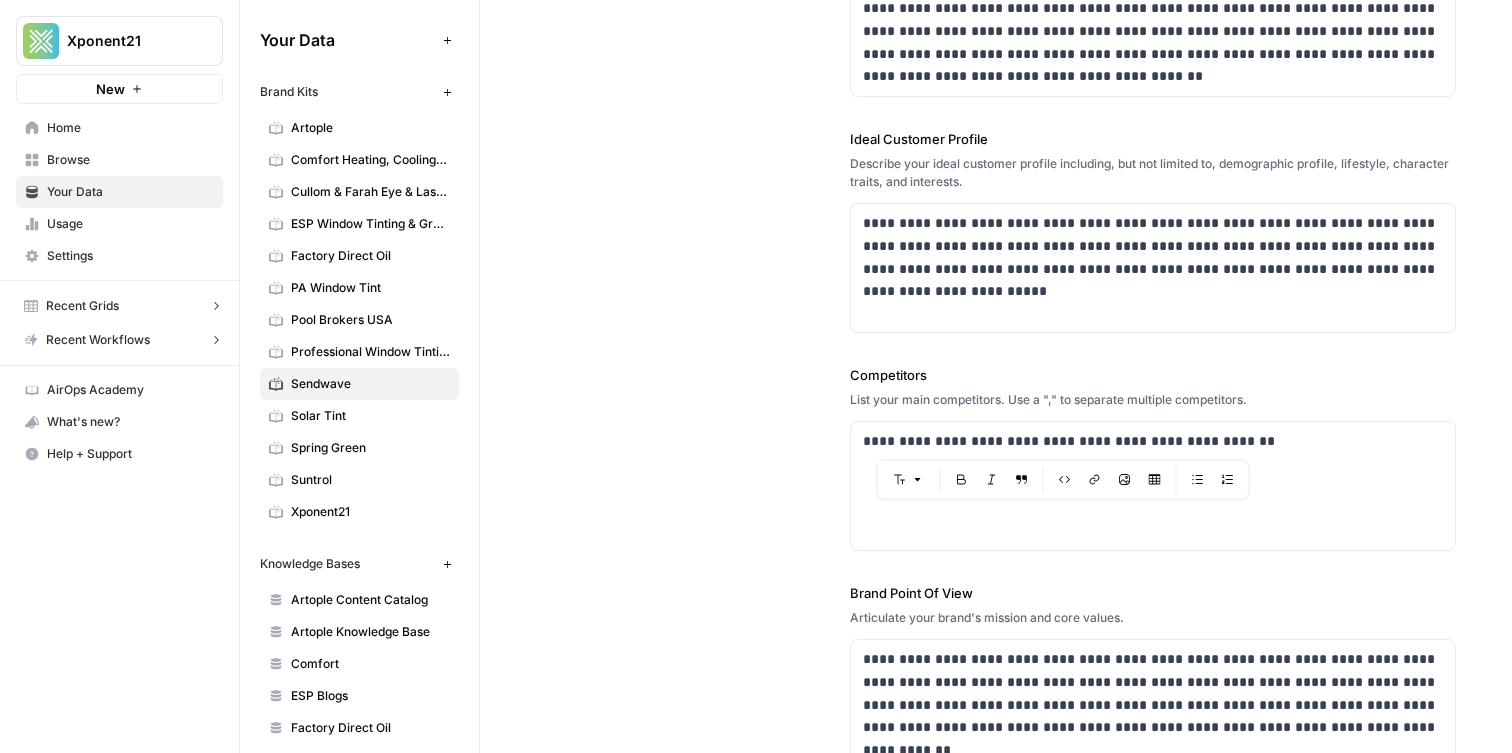 click on "**********" at bounding box center [996, 242] 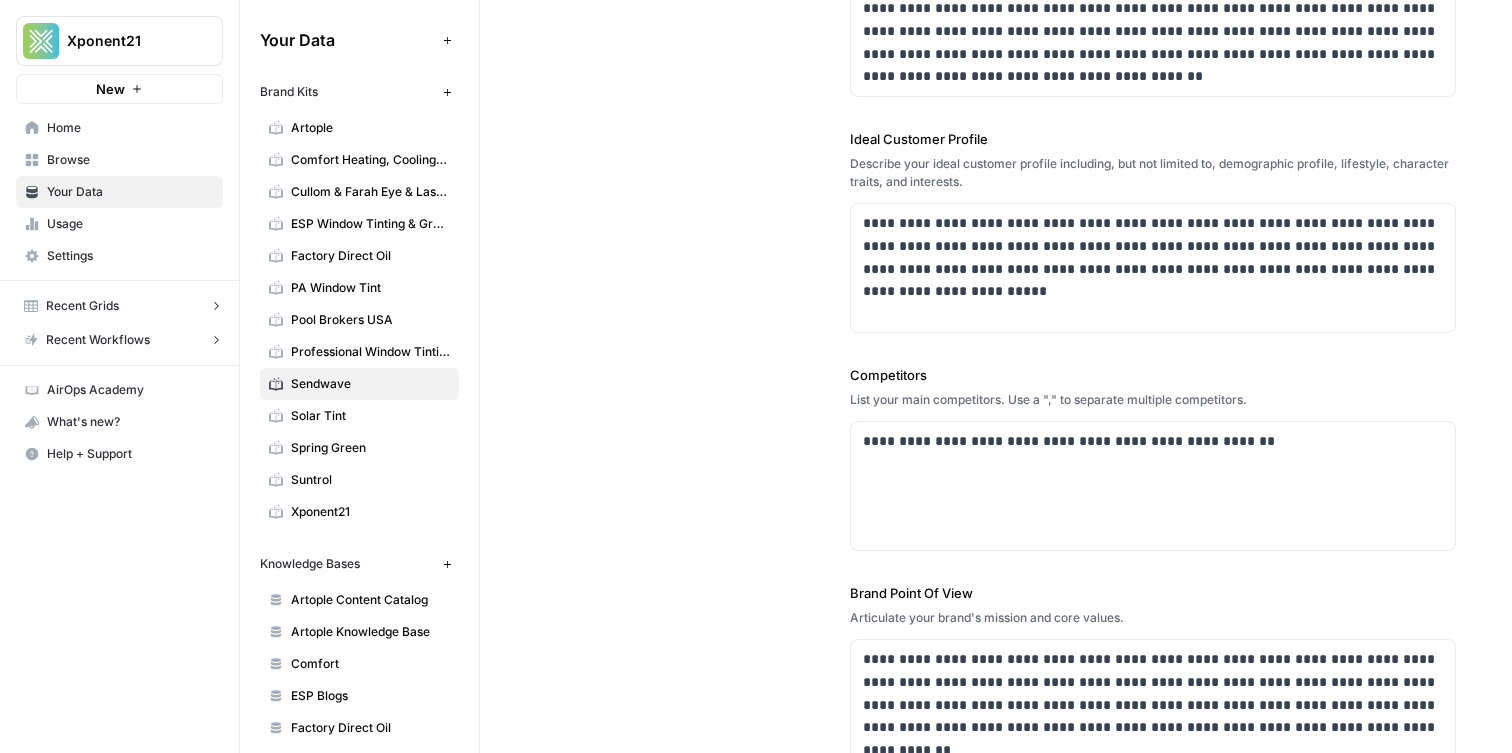 scroll, scrollTop: 462, scrollLeft: 0, axis: vertical 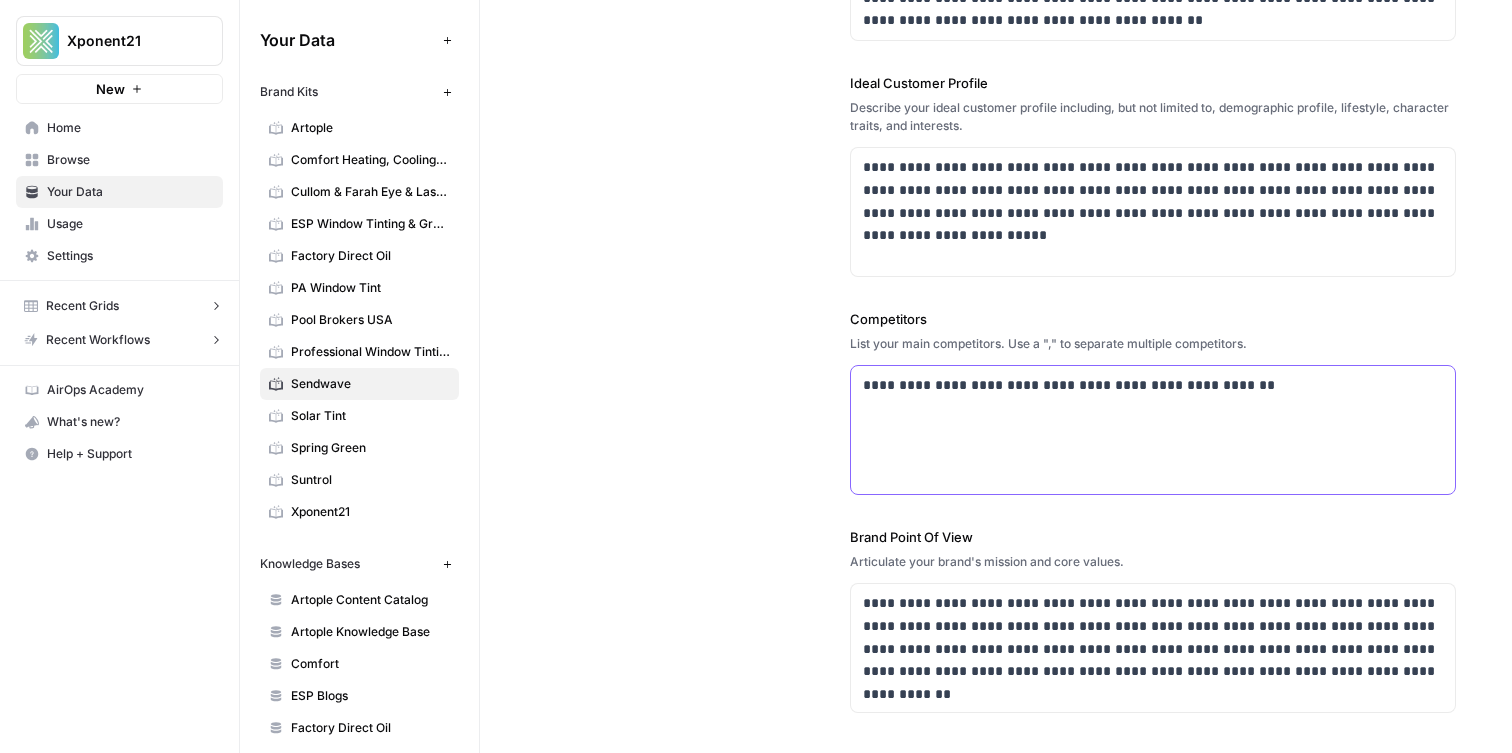 click on "**********" at bounding box center [1153, 385] 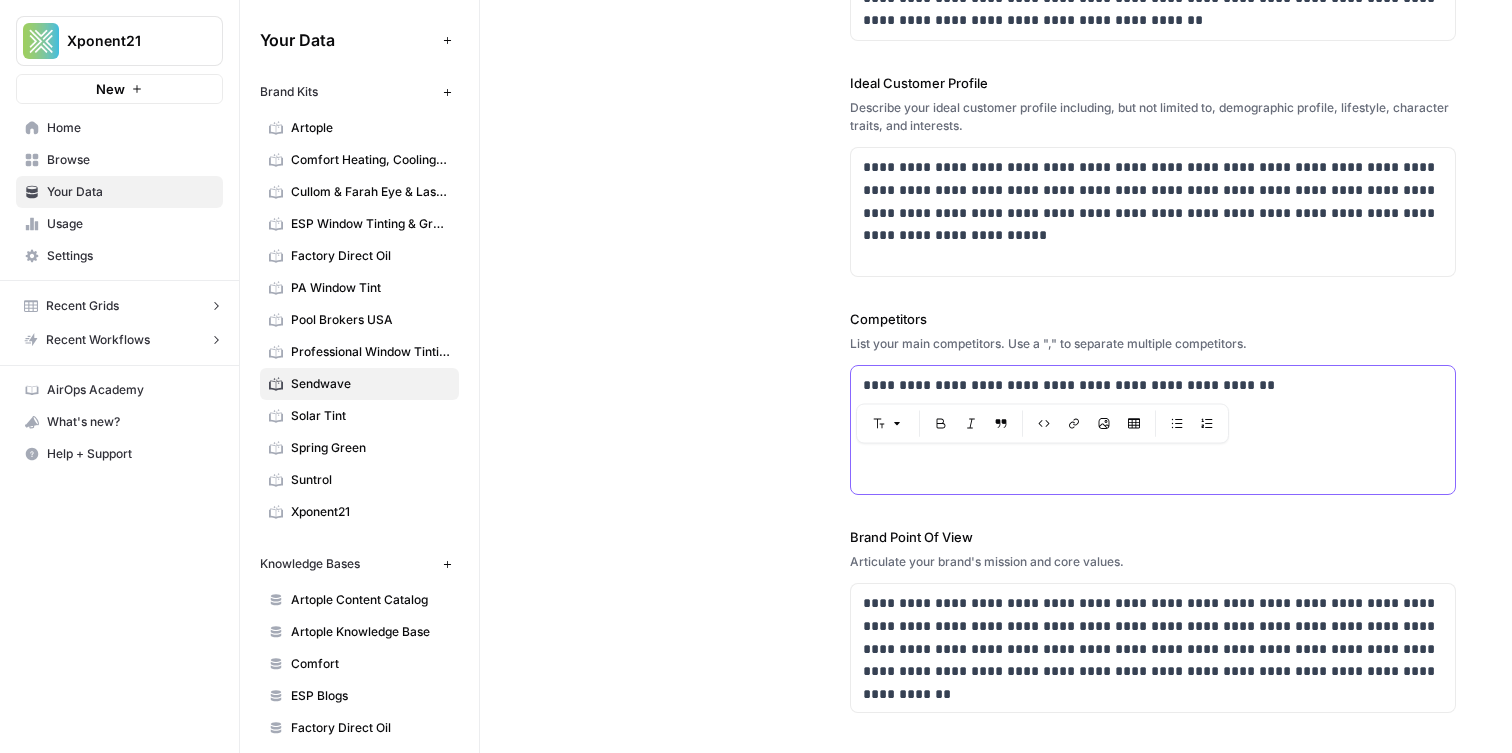 click on "**********" at bounding box center [1153, 430] 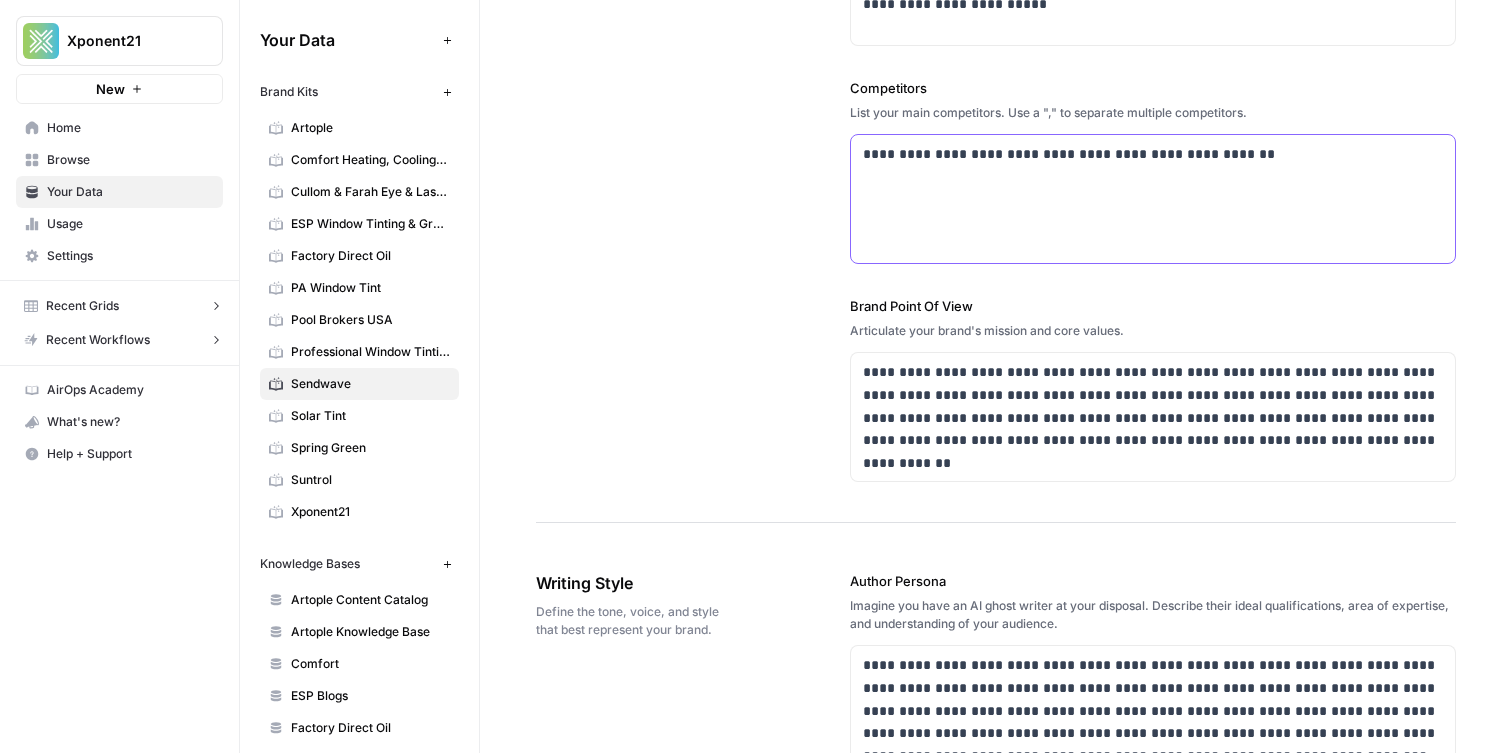 scroll, scrollTop: 692, scrollLeft: 0, axis: vertical 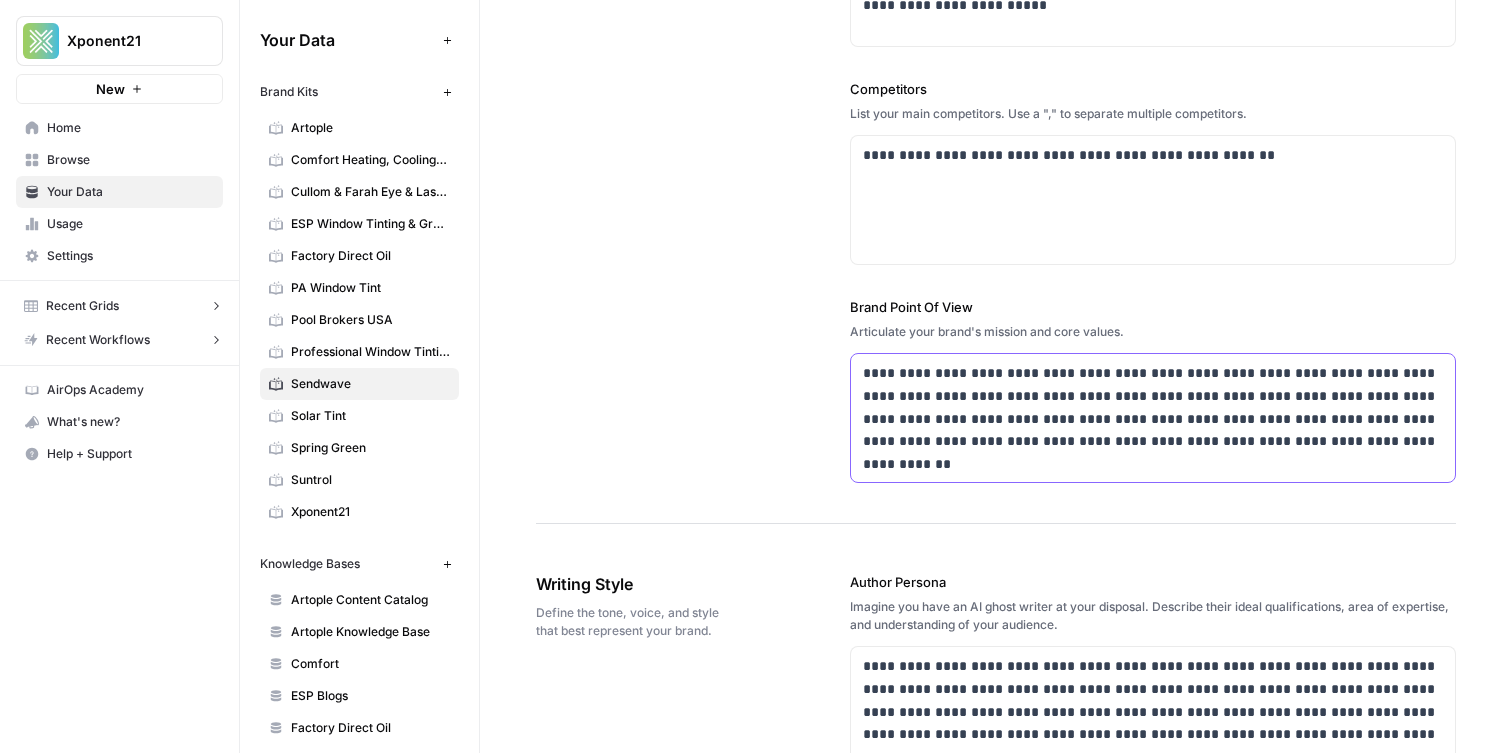 click on "**********" at bounding box center (1153, 407) 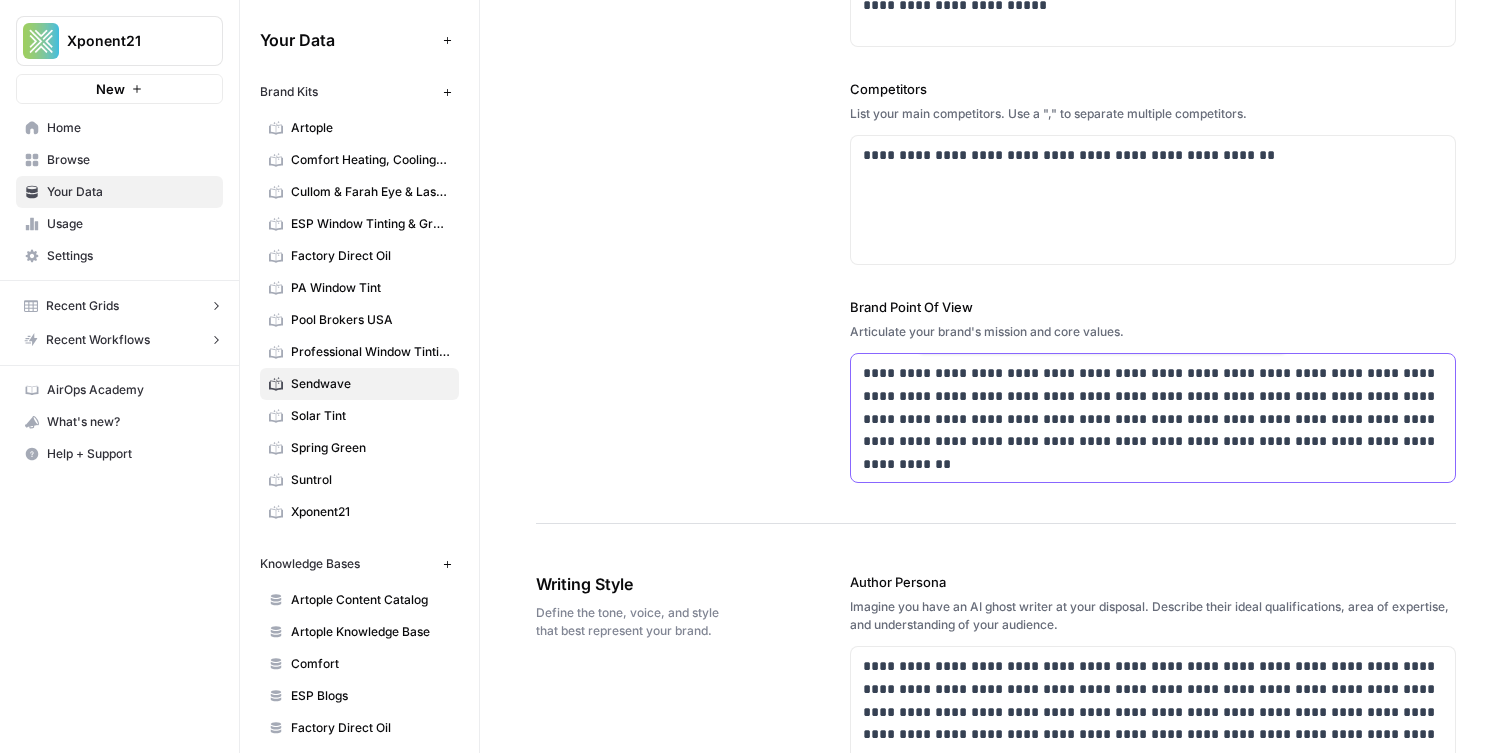 copy on "**********" 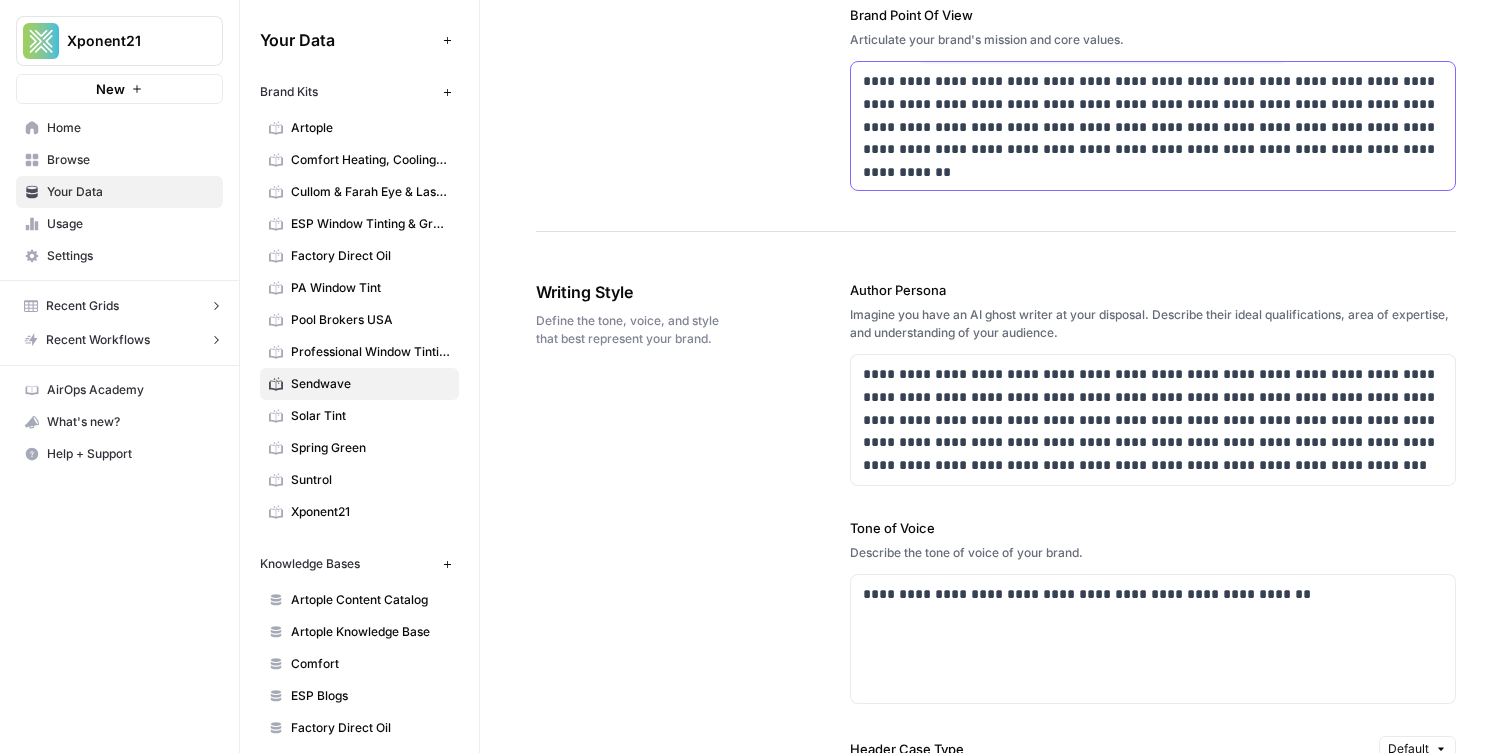 scroll, scrollTop: 989, scrollLeft: 0, axis: vertical 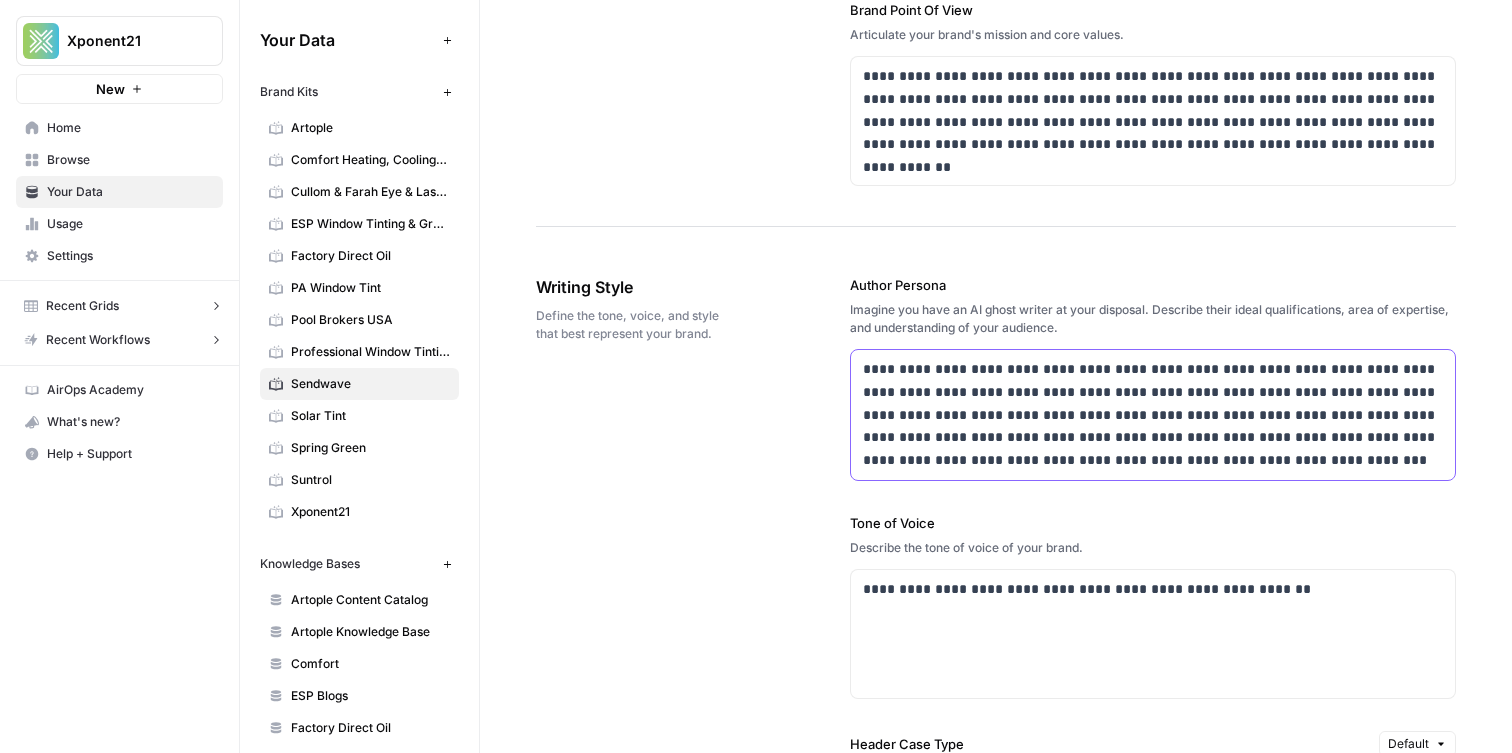 click on "**********" at bounding box center (1153, 415) 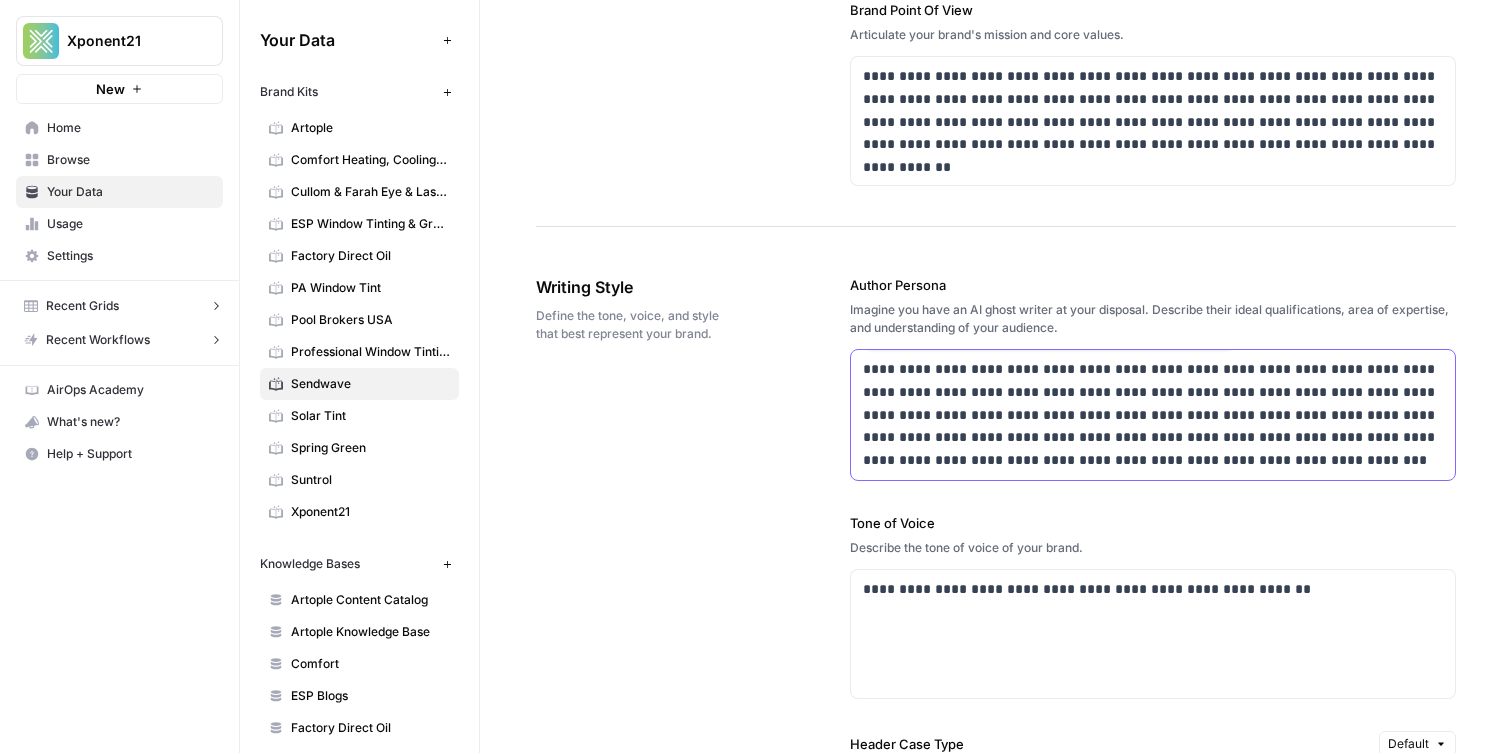 copy on "**********" 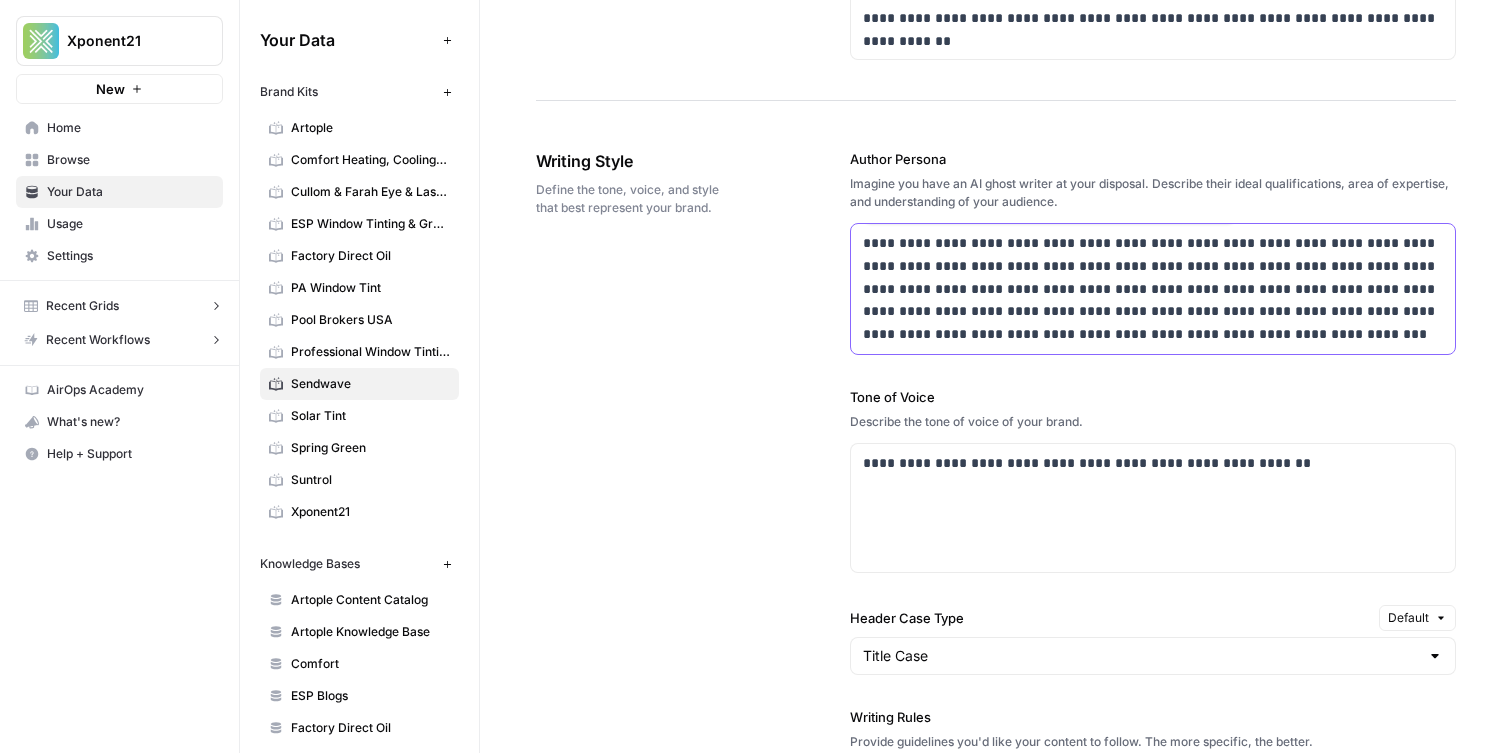 scroll, scrollTop: 1112, scrollLeft: 0, axis: vertical 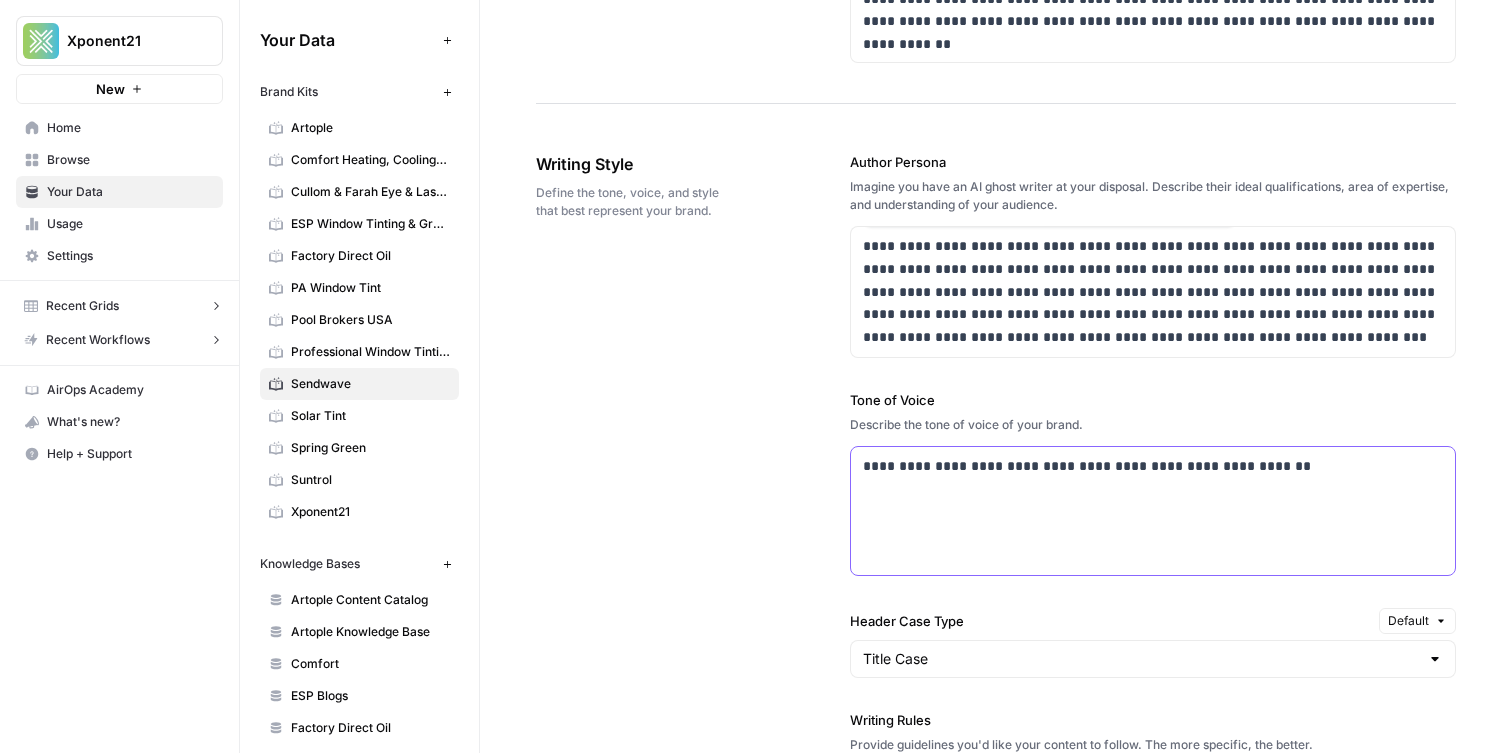 click on "**********" at bounding box center [1153, 511] 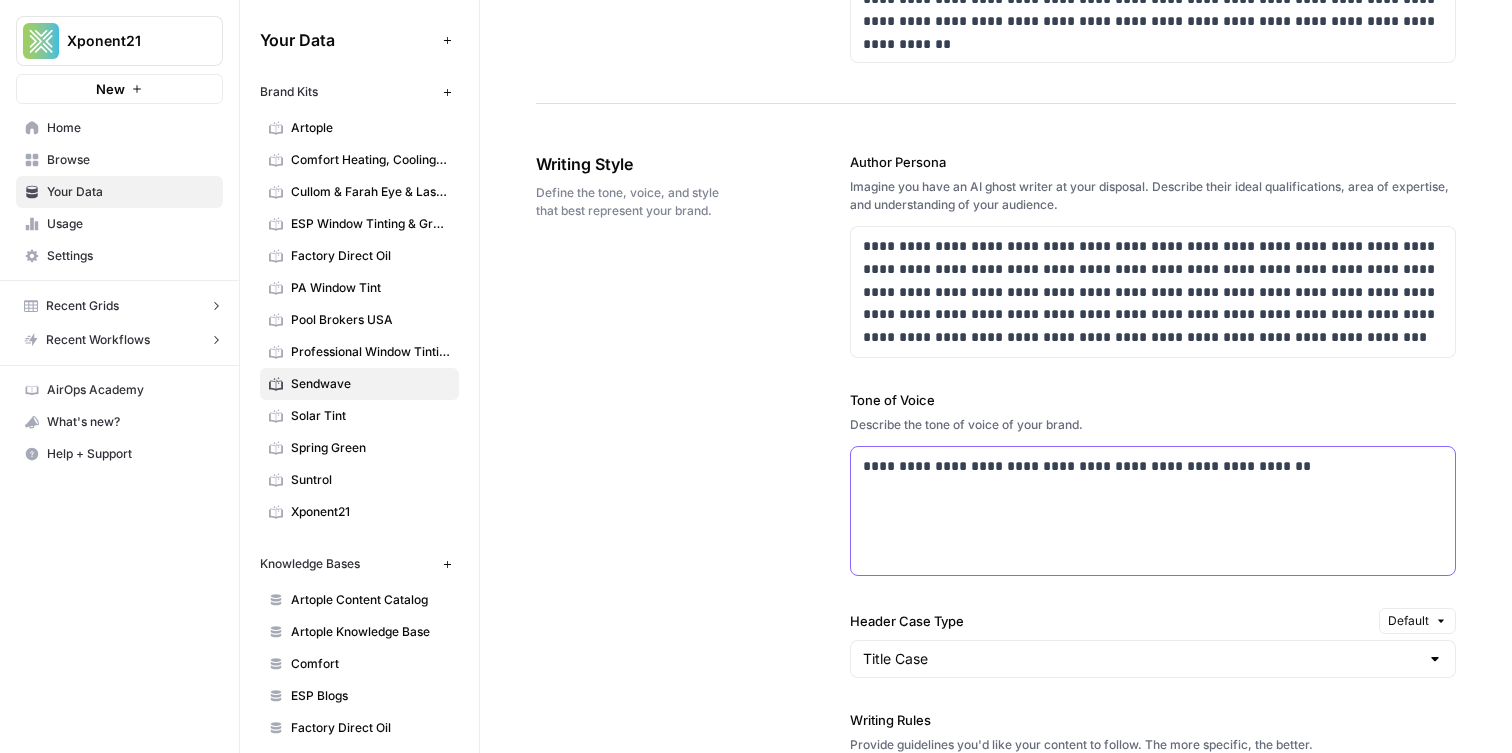 click on "**********" at bounding box center [1153, 511] 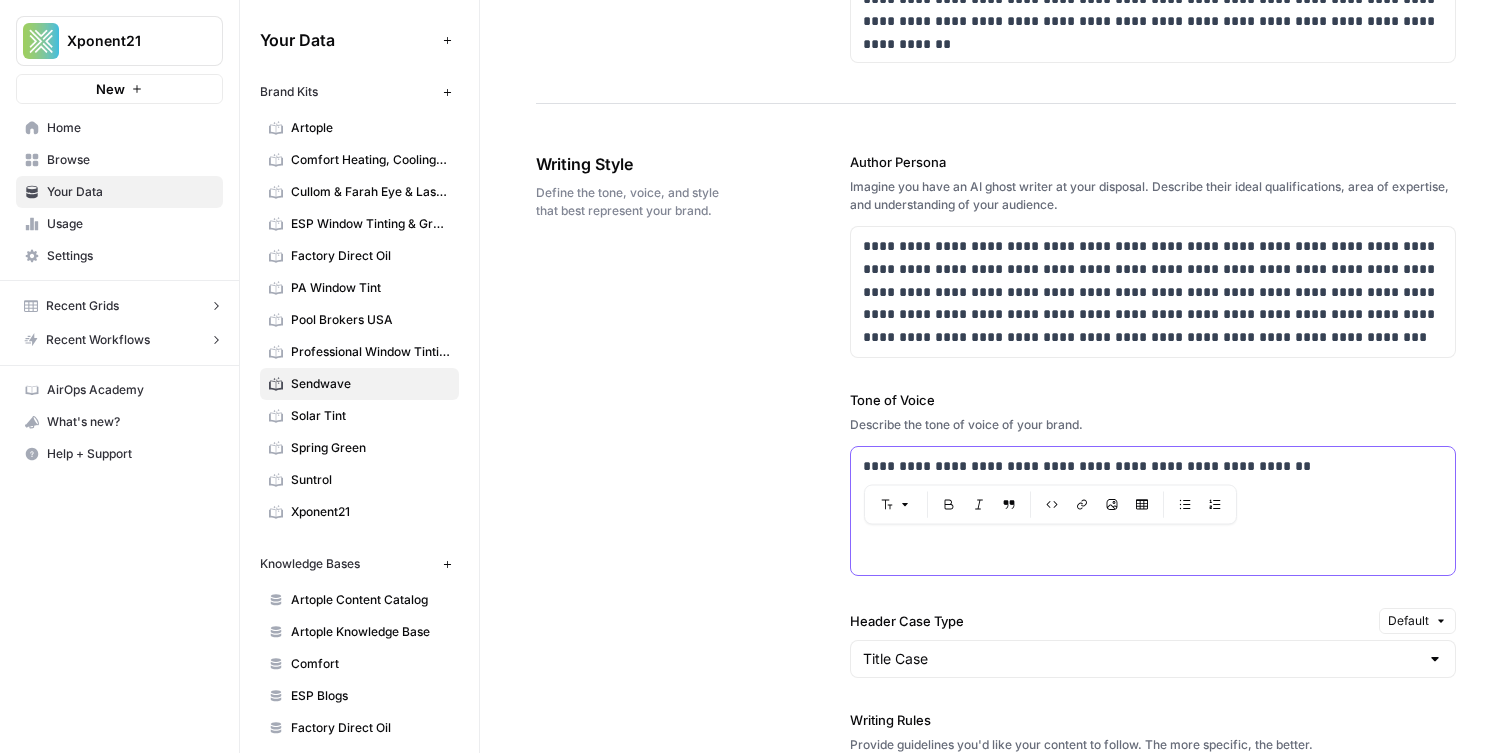 copy on "**********" 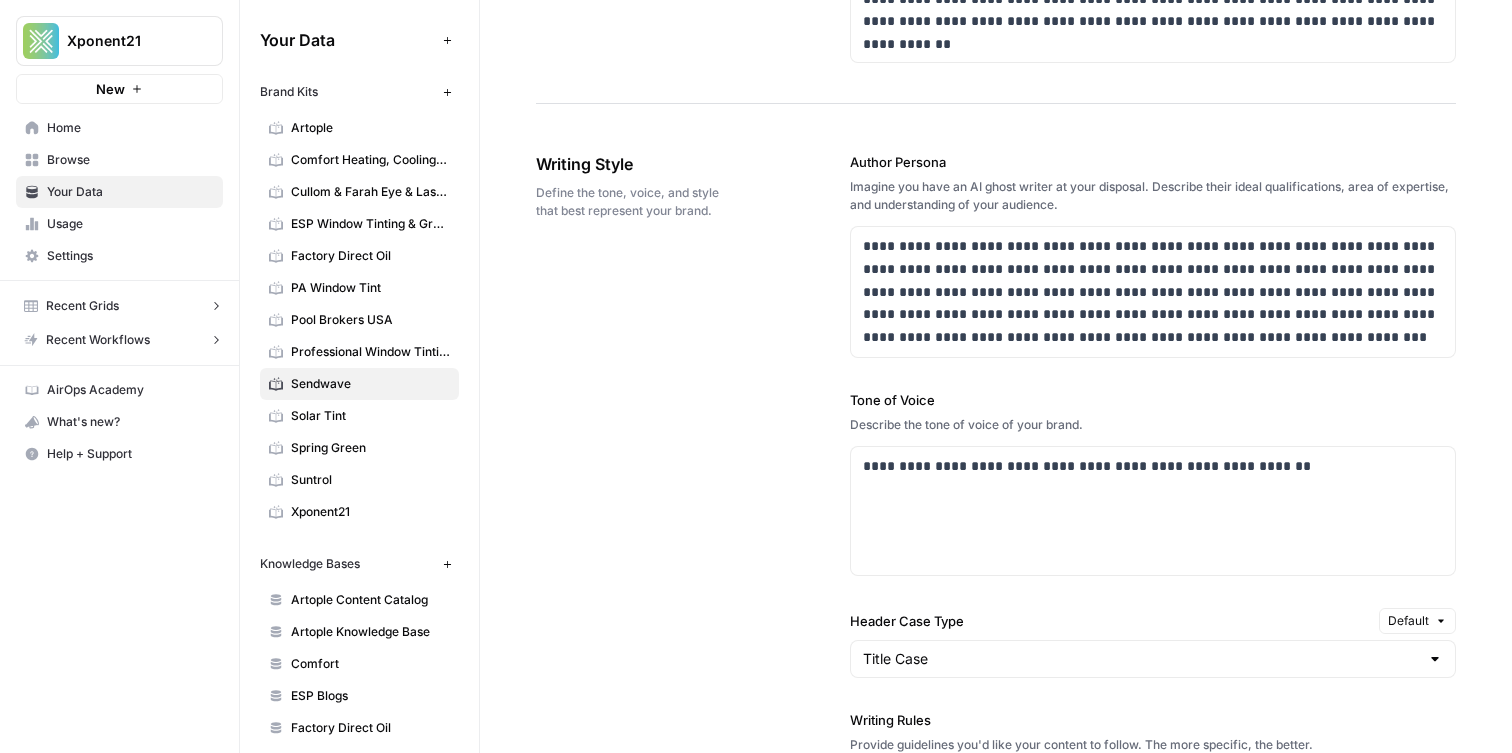 click on "**********" at bounding box center (996, 650) 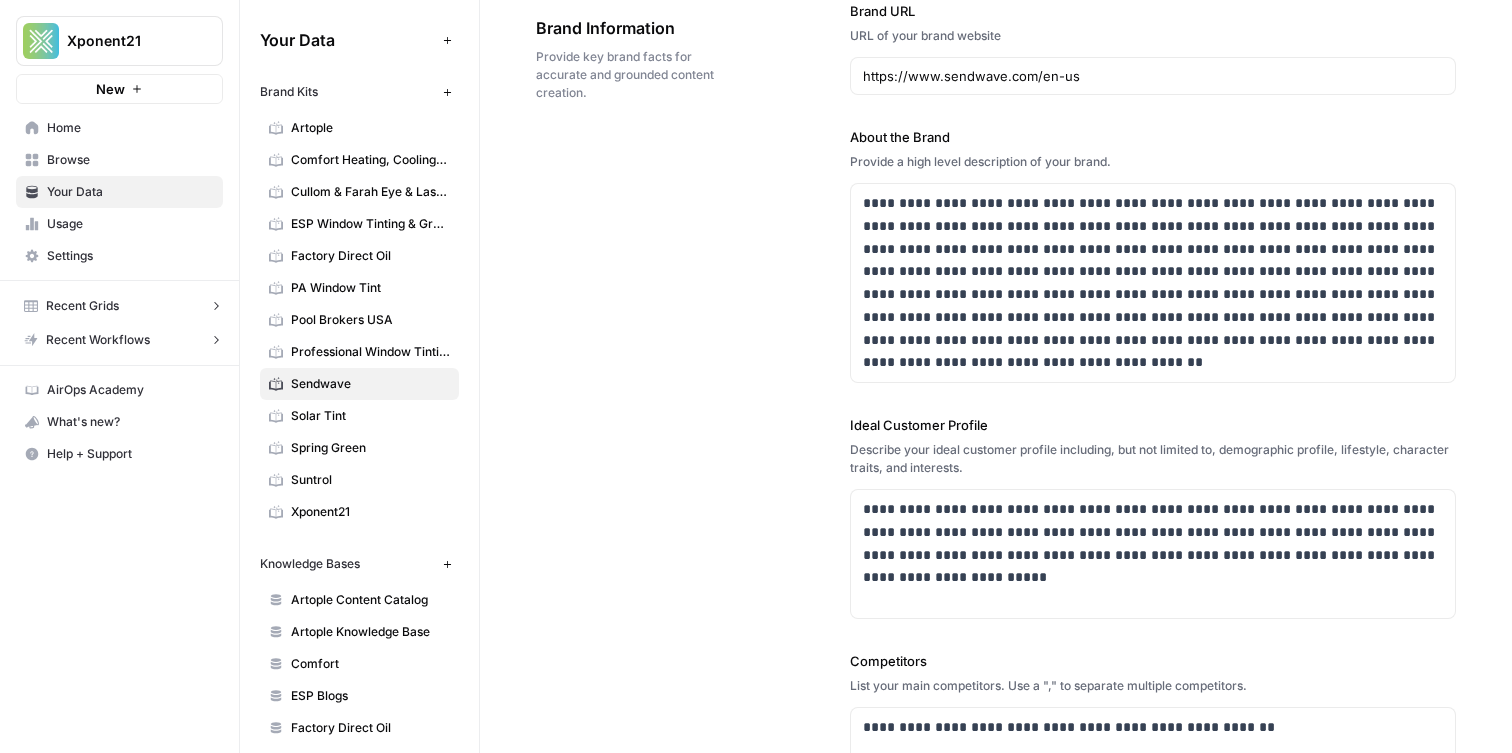 scroll, scrollTop: 0, scrollLeft: 0, axis: both 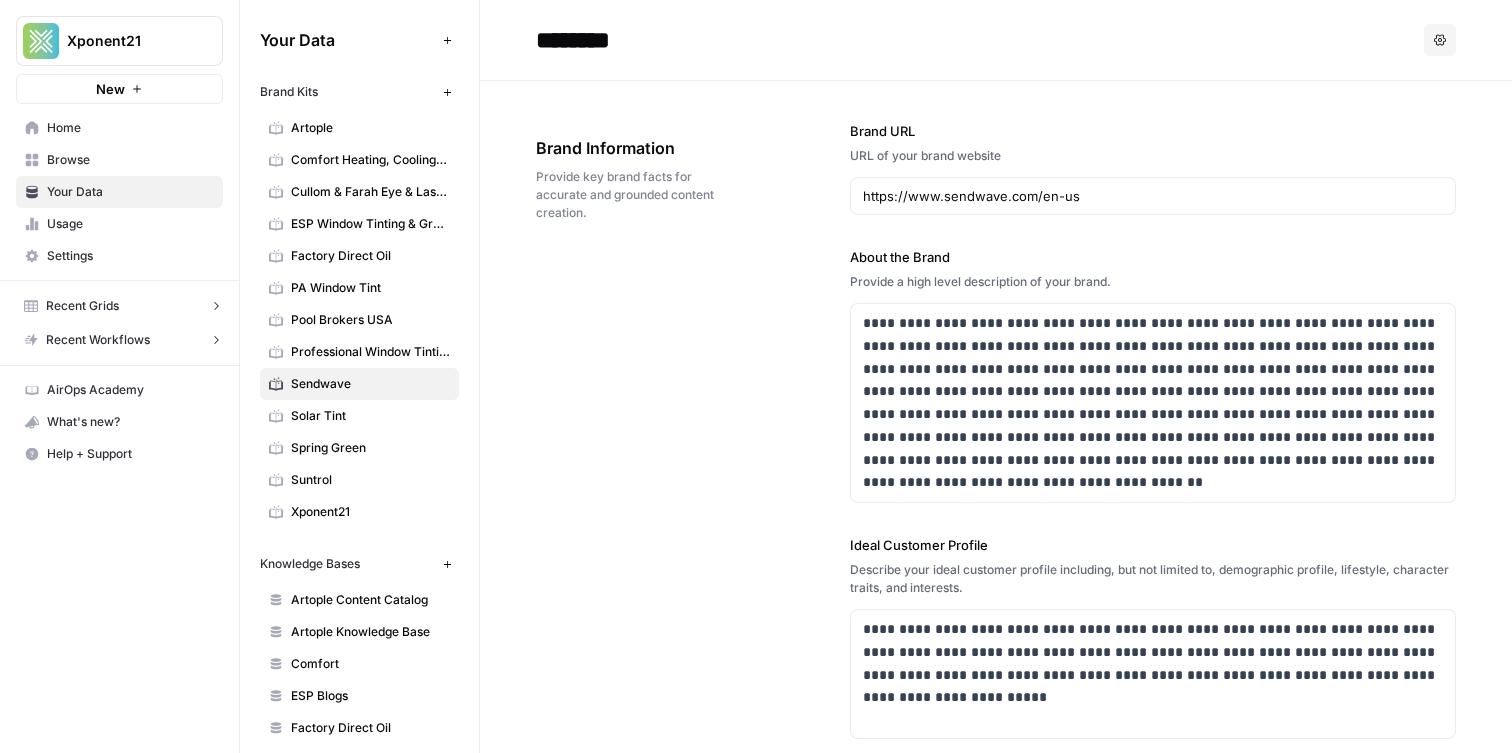 click on "Browse" at bounding box center (130, 160) 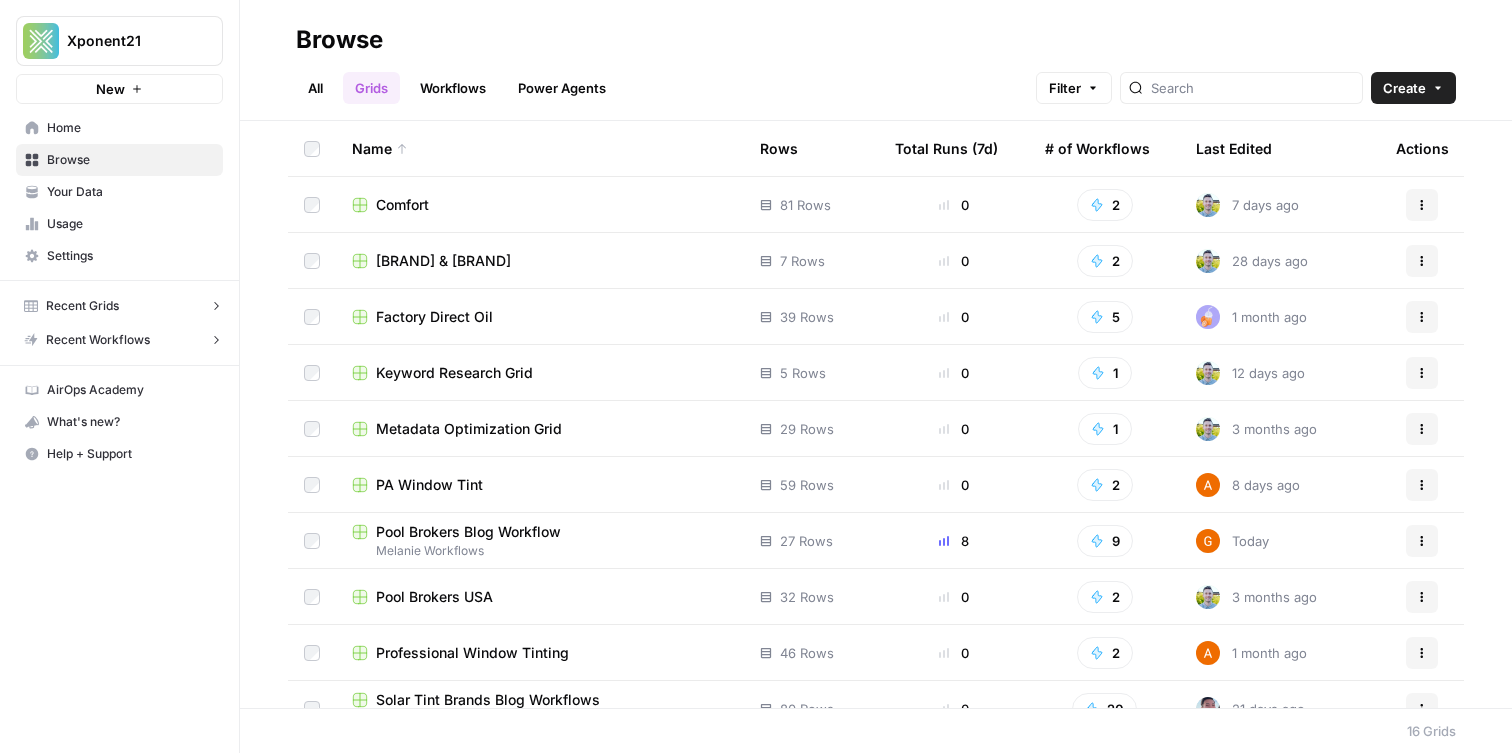 click on "Workflows" at bounding box center [453, 88] 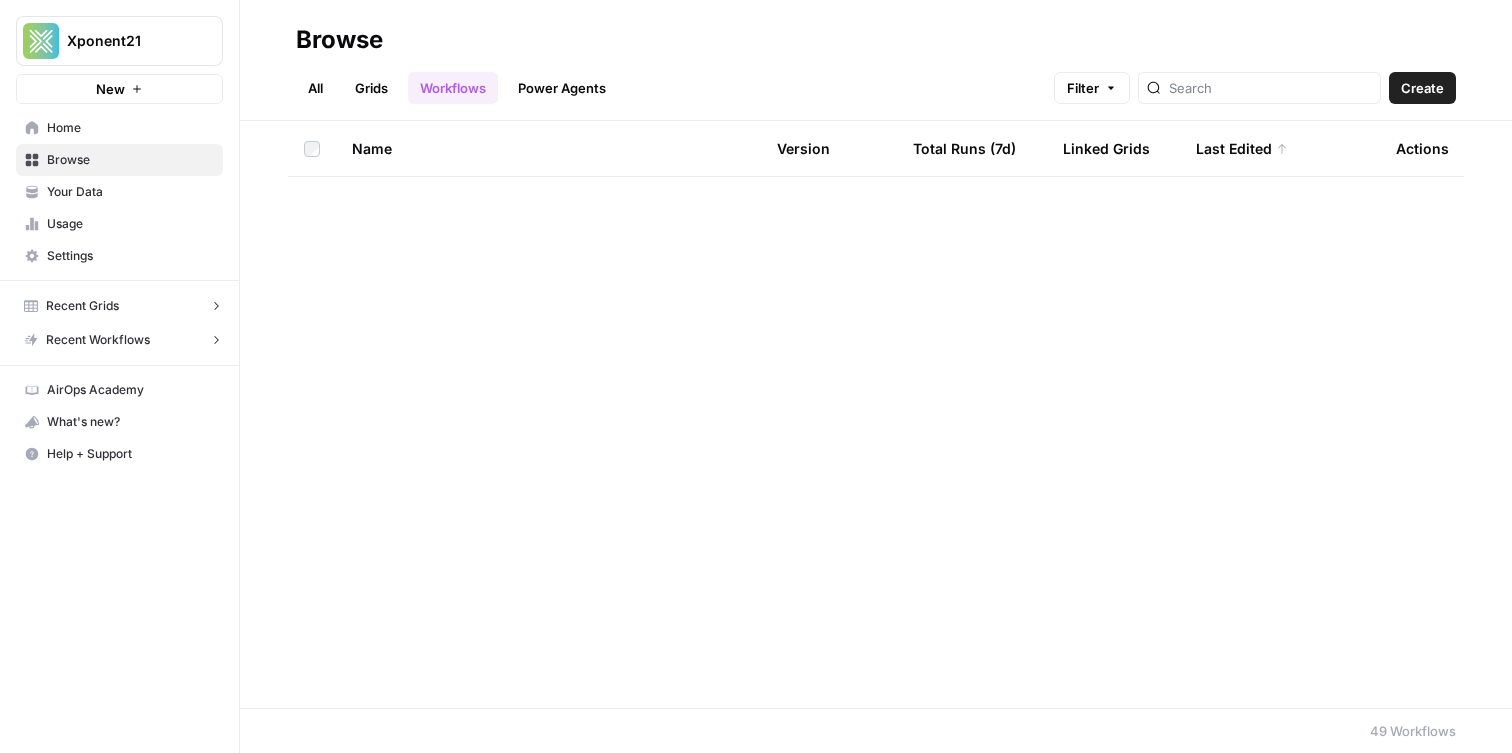 scroll, scrollTop: 0, scrollLeft: 0, axis: both 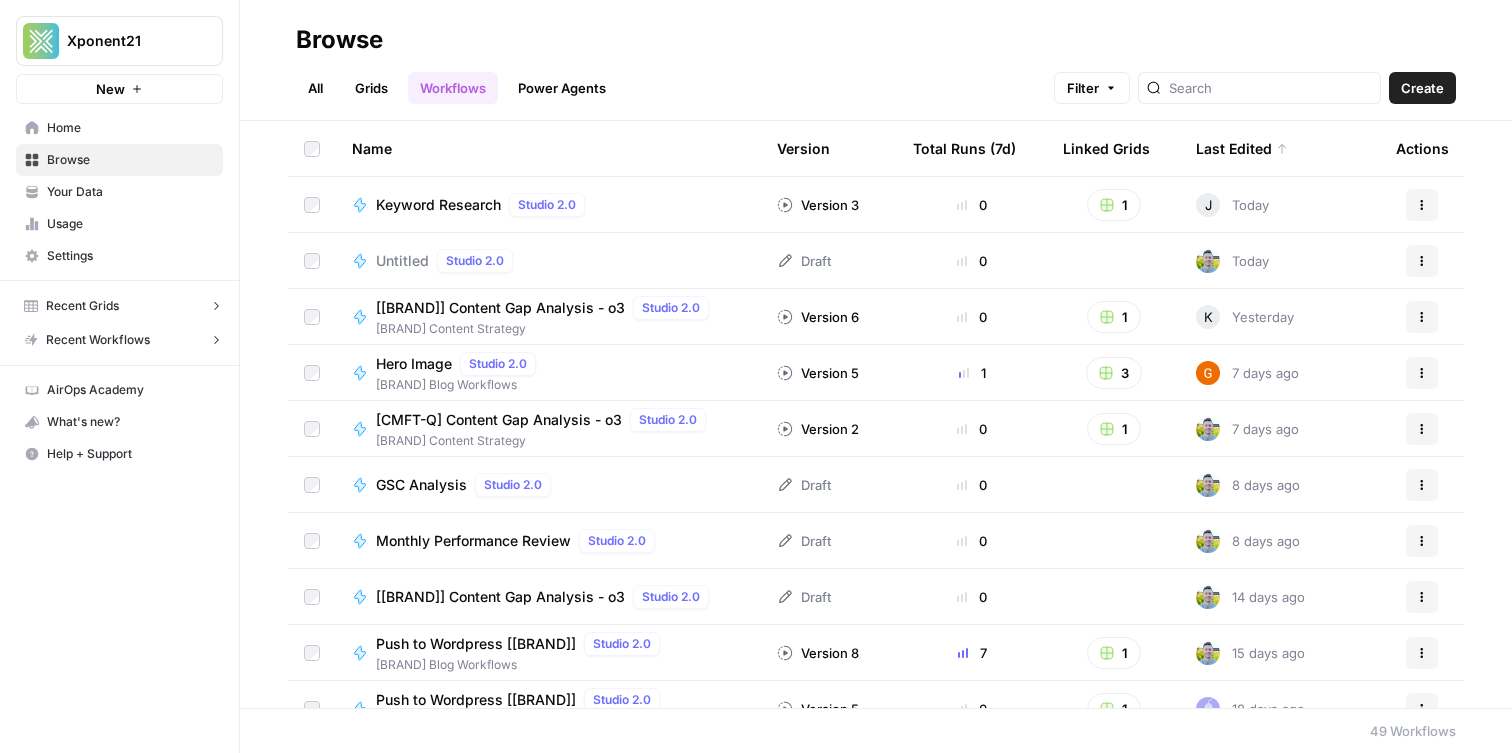 click on "Grids" at bounding box center [371, 88] 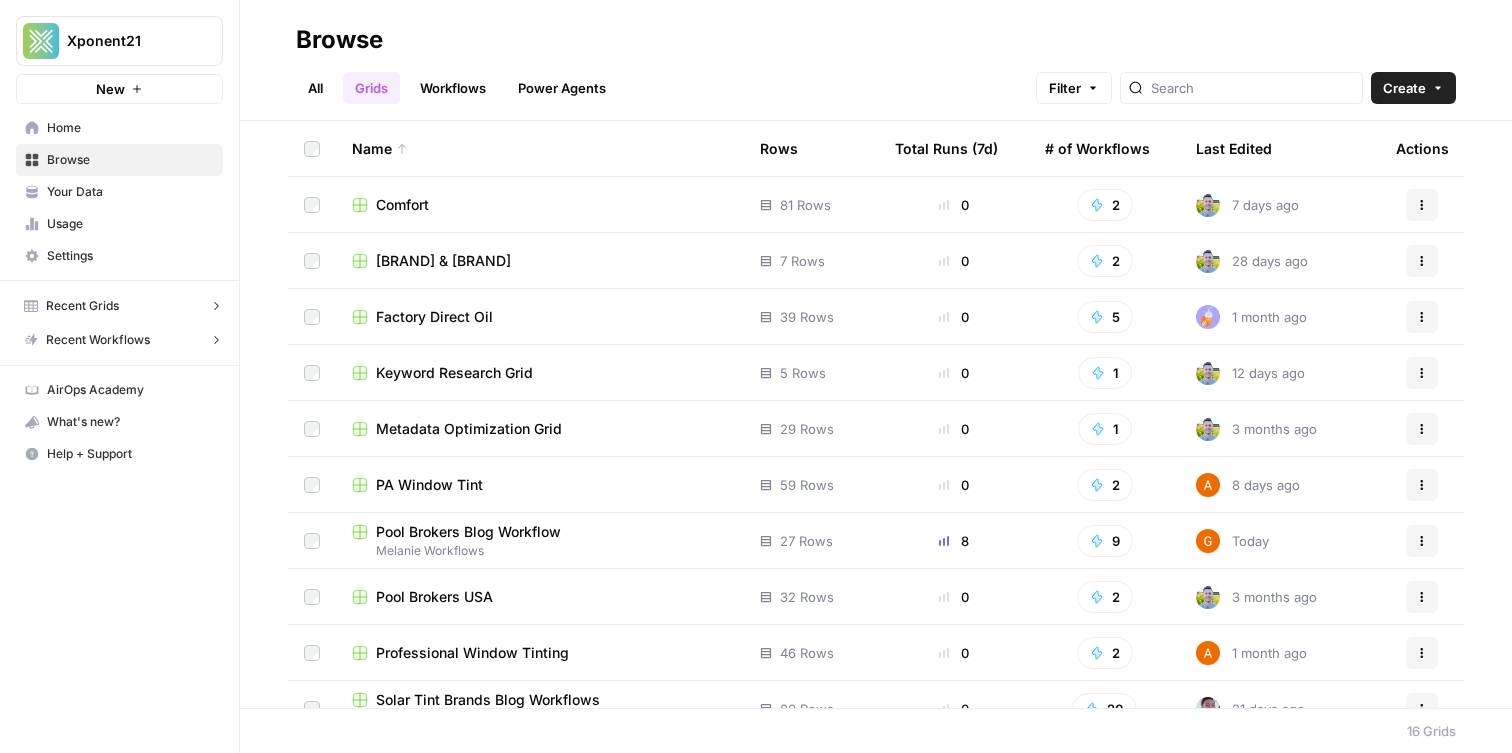 click on "All" at bounding box center [315, 88] 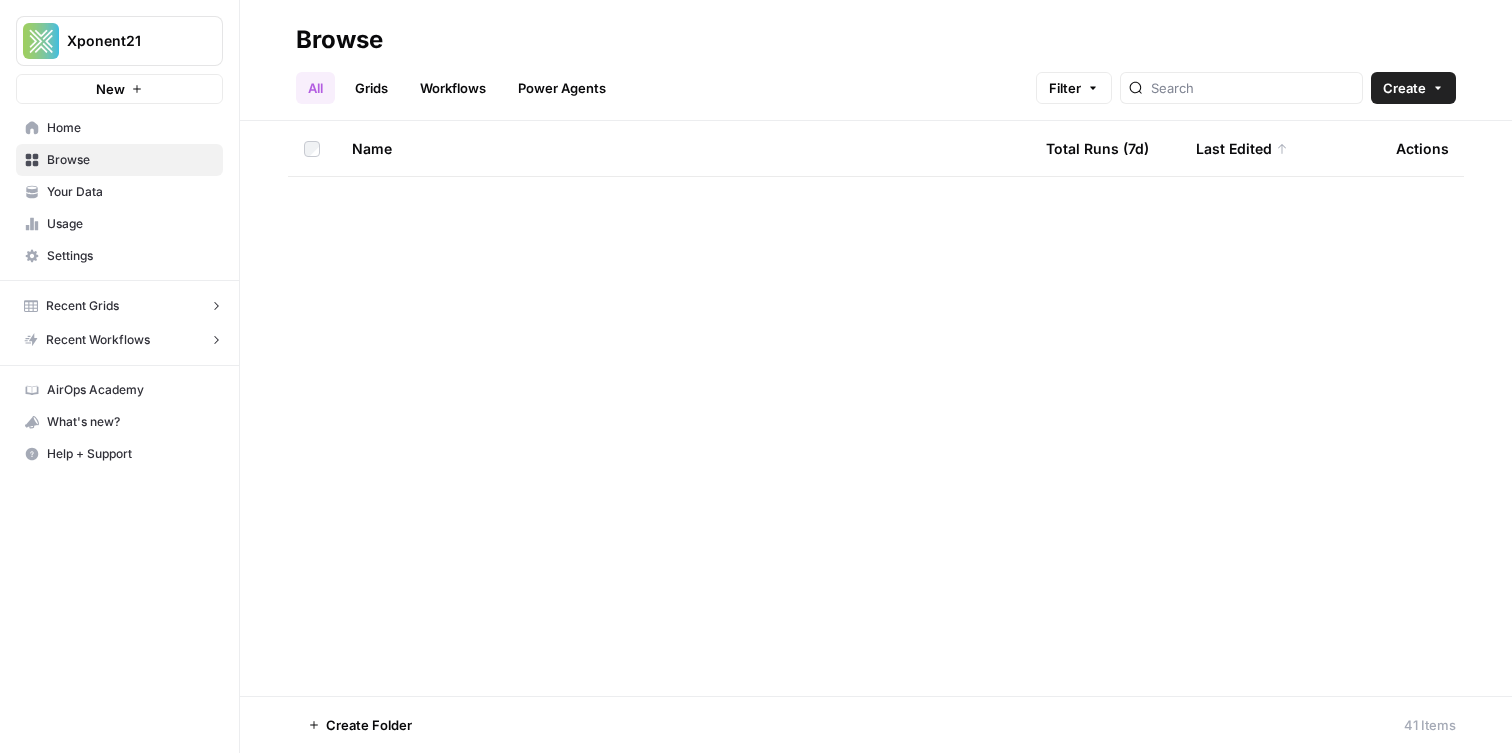 scroll, scrollTop: 0, scrollLeft: 0, axis: both 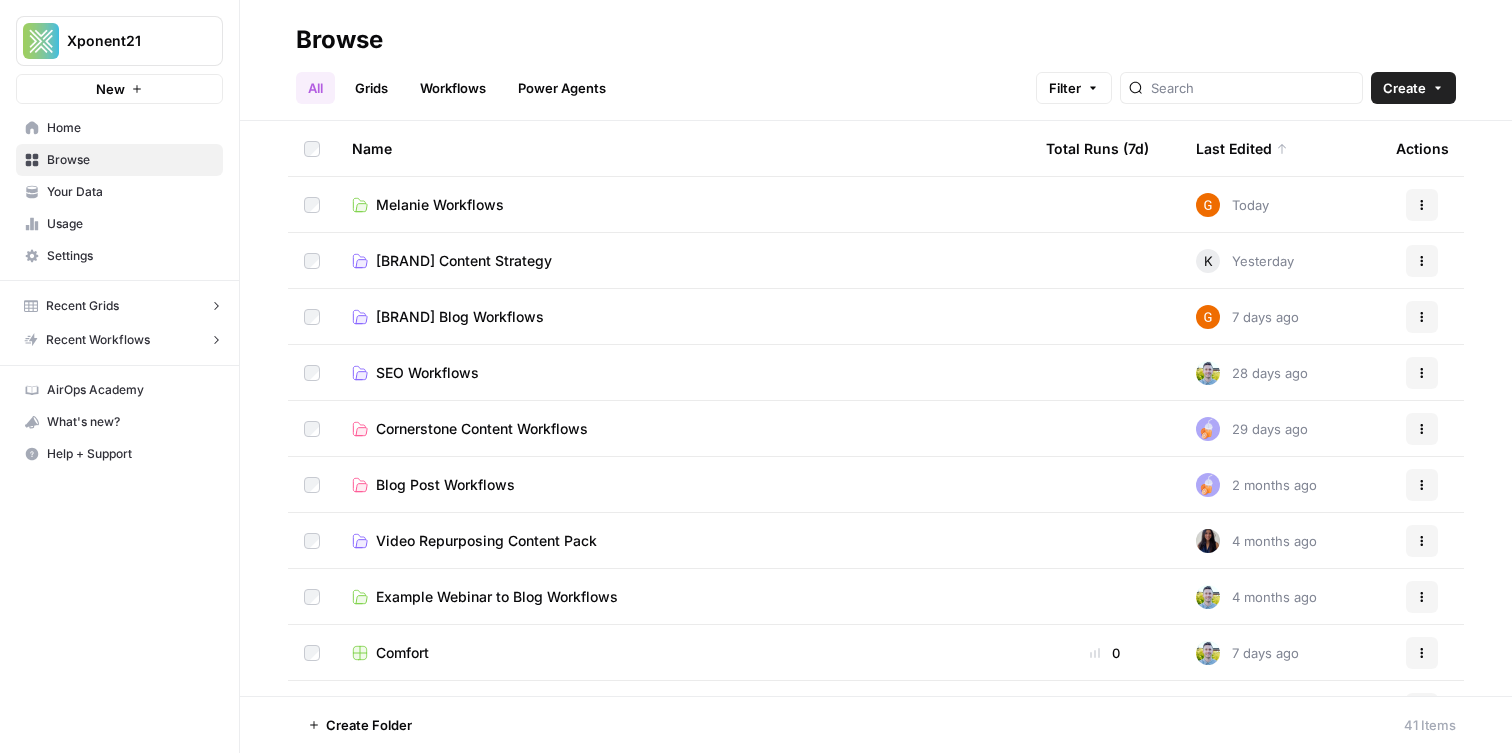click on "Grids" at bounding box center [371, 88] 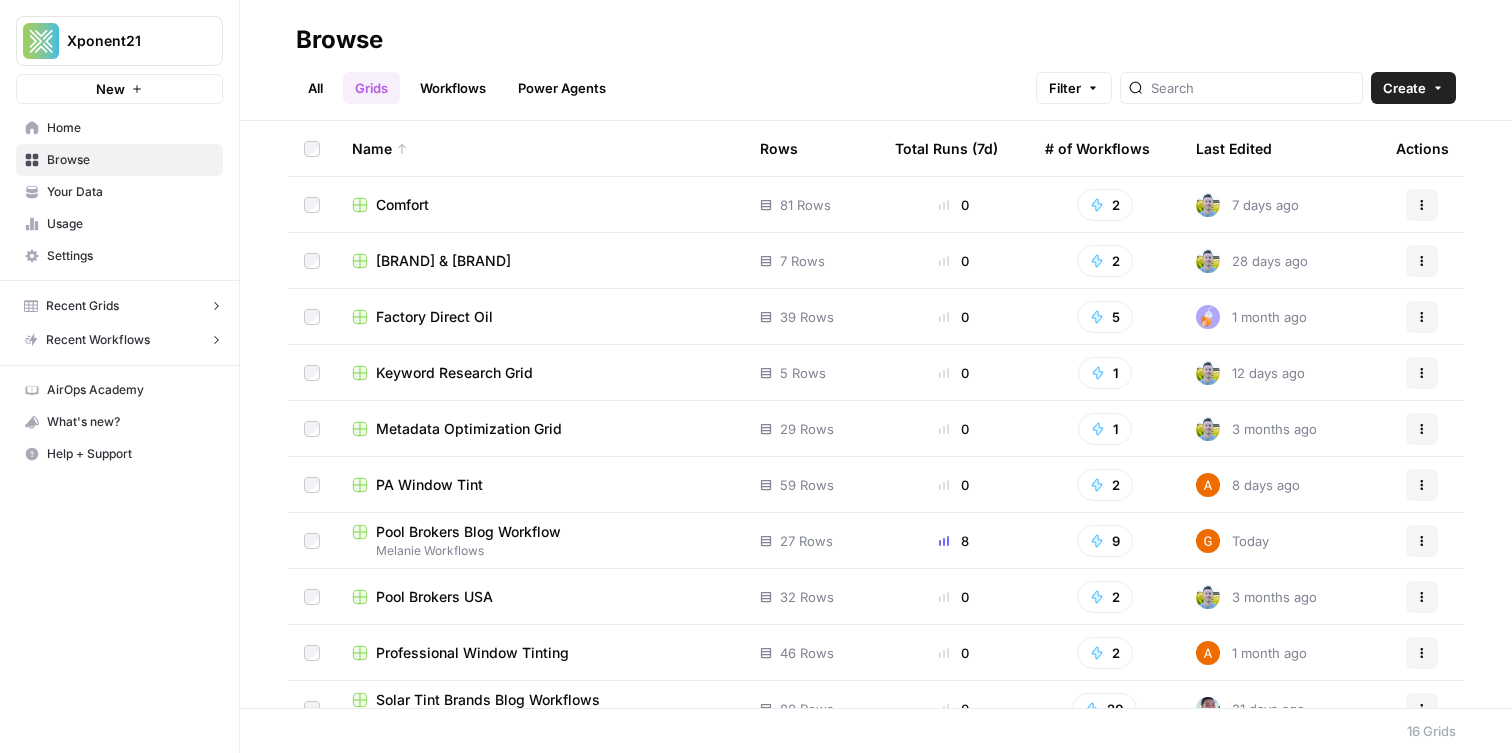 click on "Browse All Grids Workflows Power Agents Filter Create" at bounding box center (876, 60) 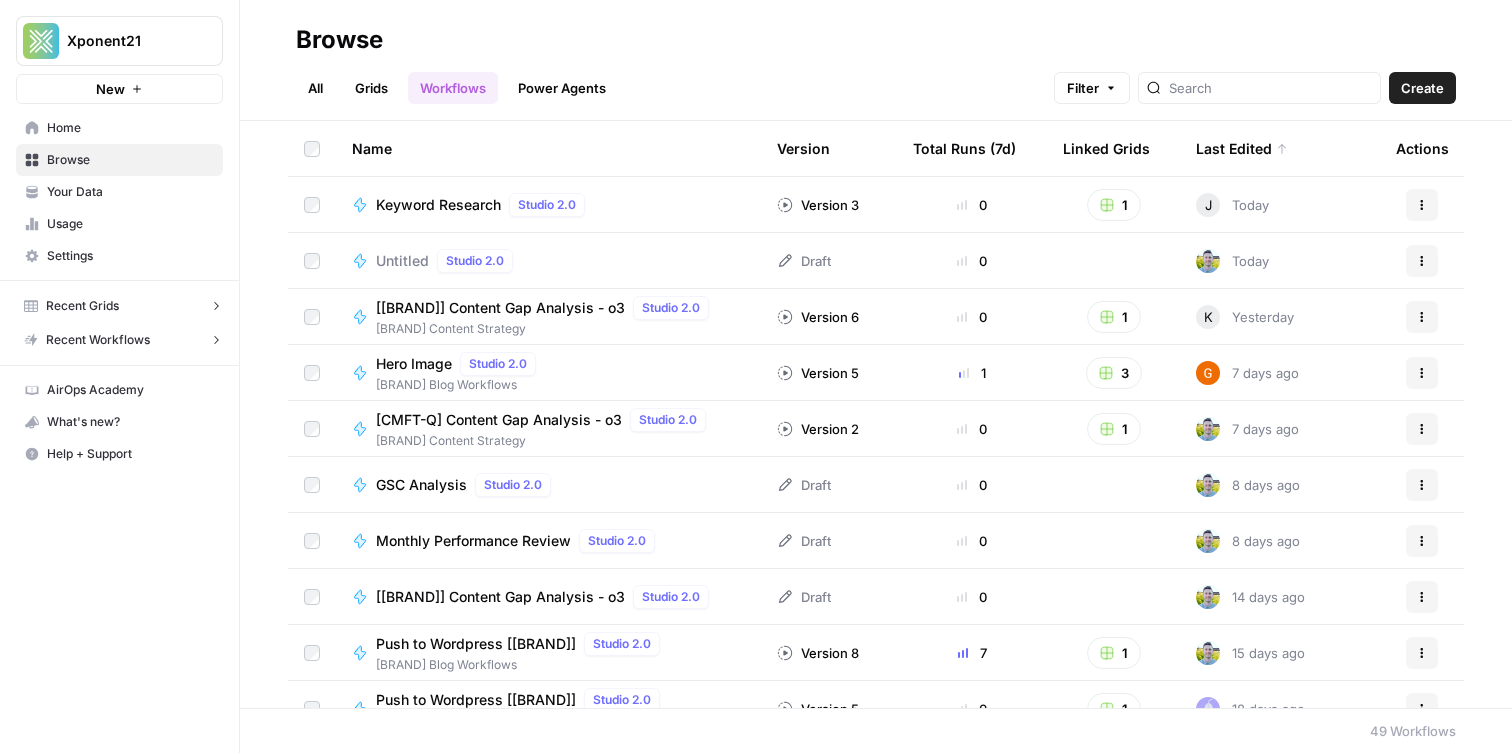 click on "Grids" at bounding box center [371, 88] 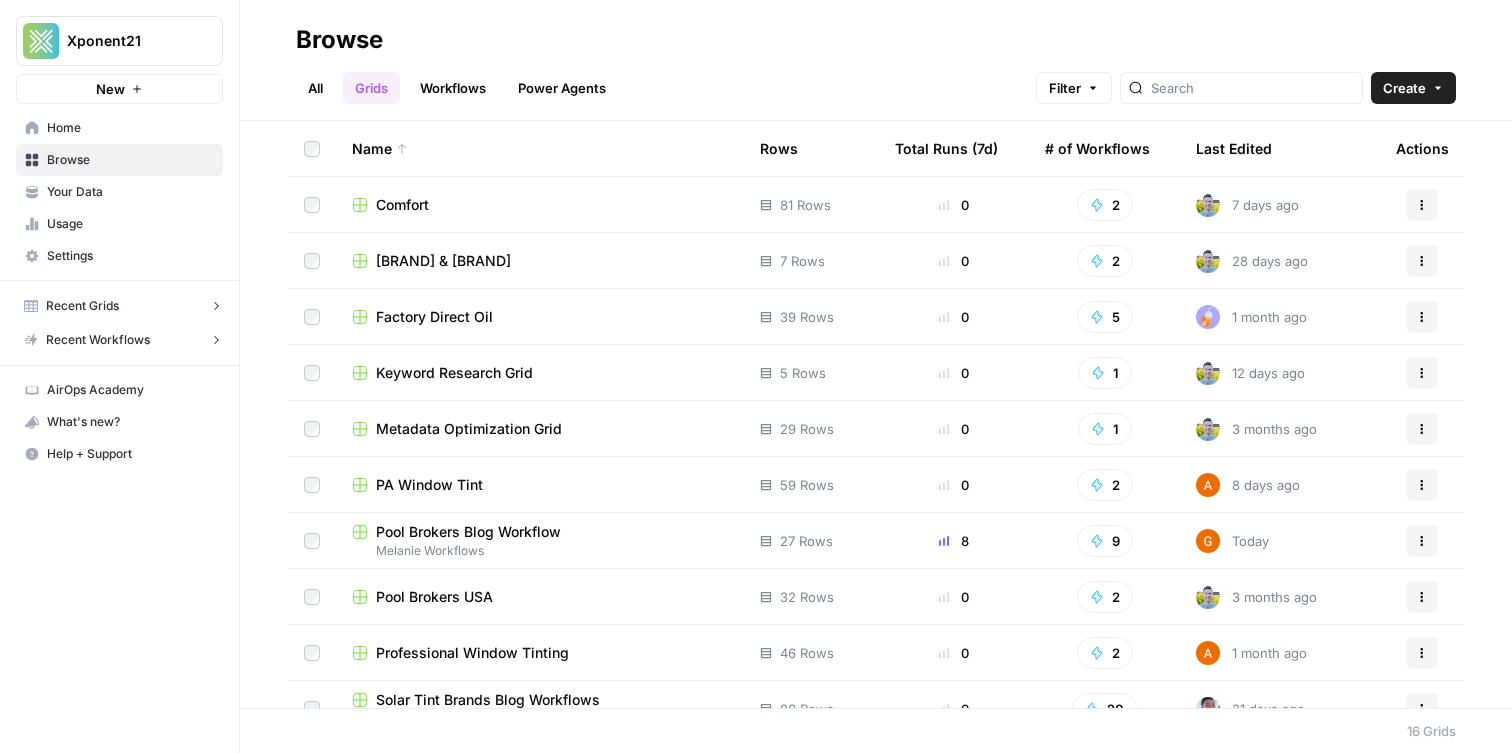 click on "Your Data" at bounding box center [130, 192] 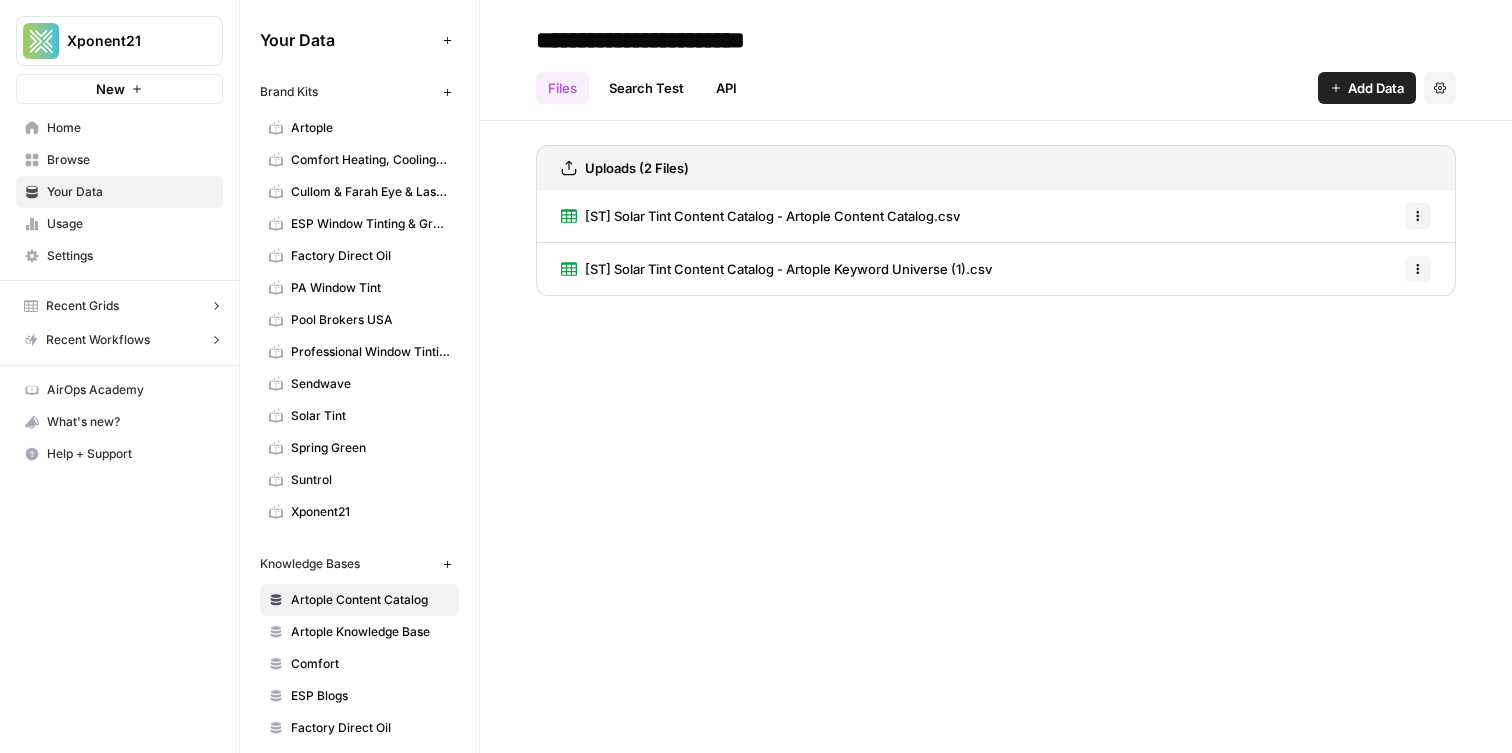 click on "Sendwave" at bounding box center (370, 384) 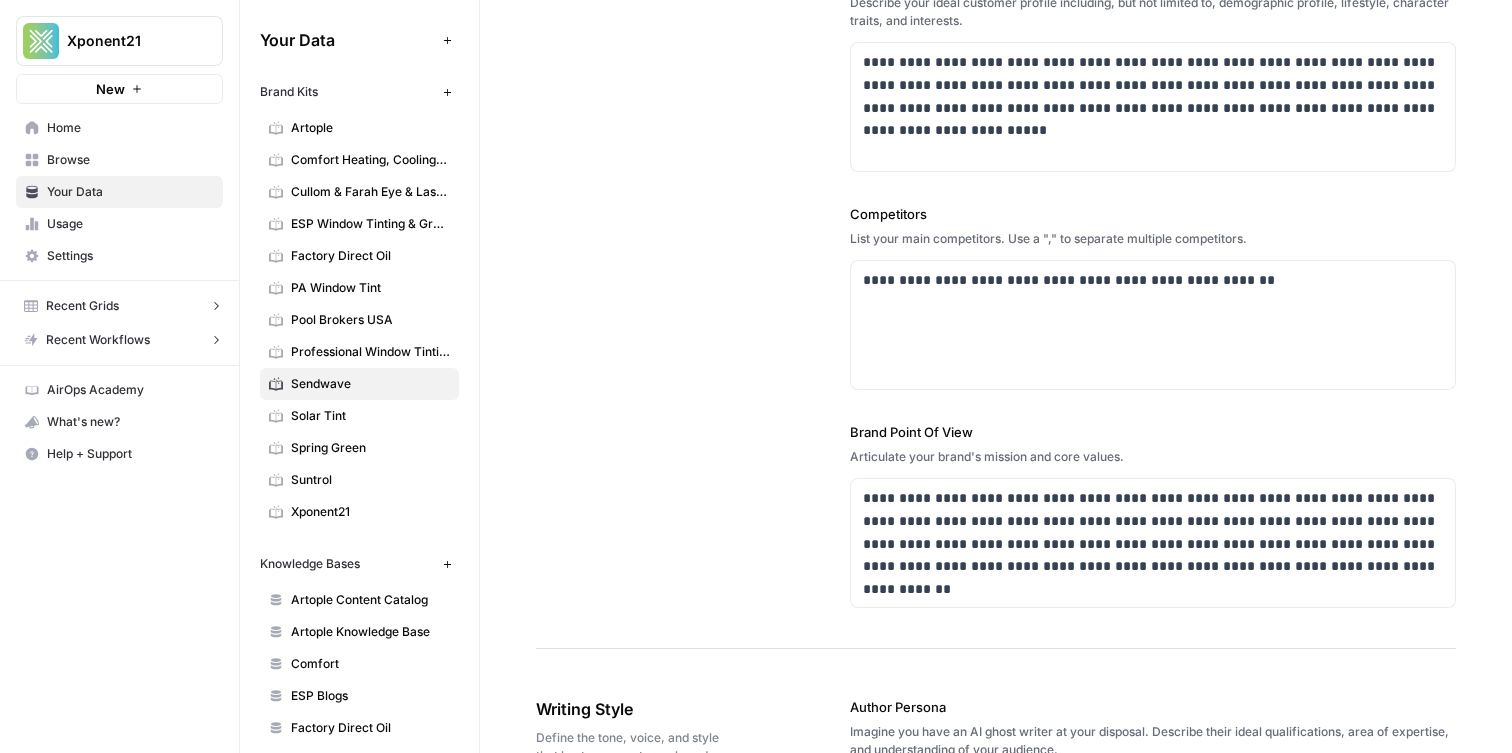 scroll, scrollTop: 565, scrollLeft: 0, axis: vertical 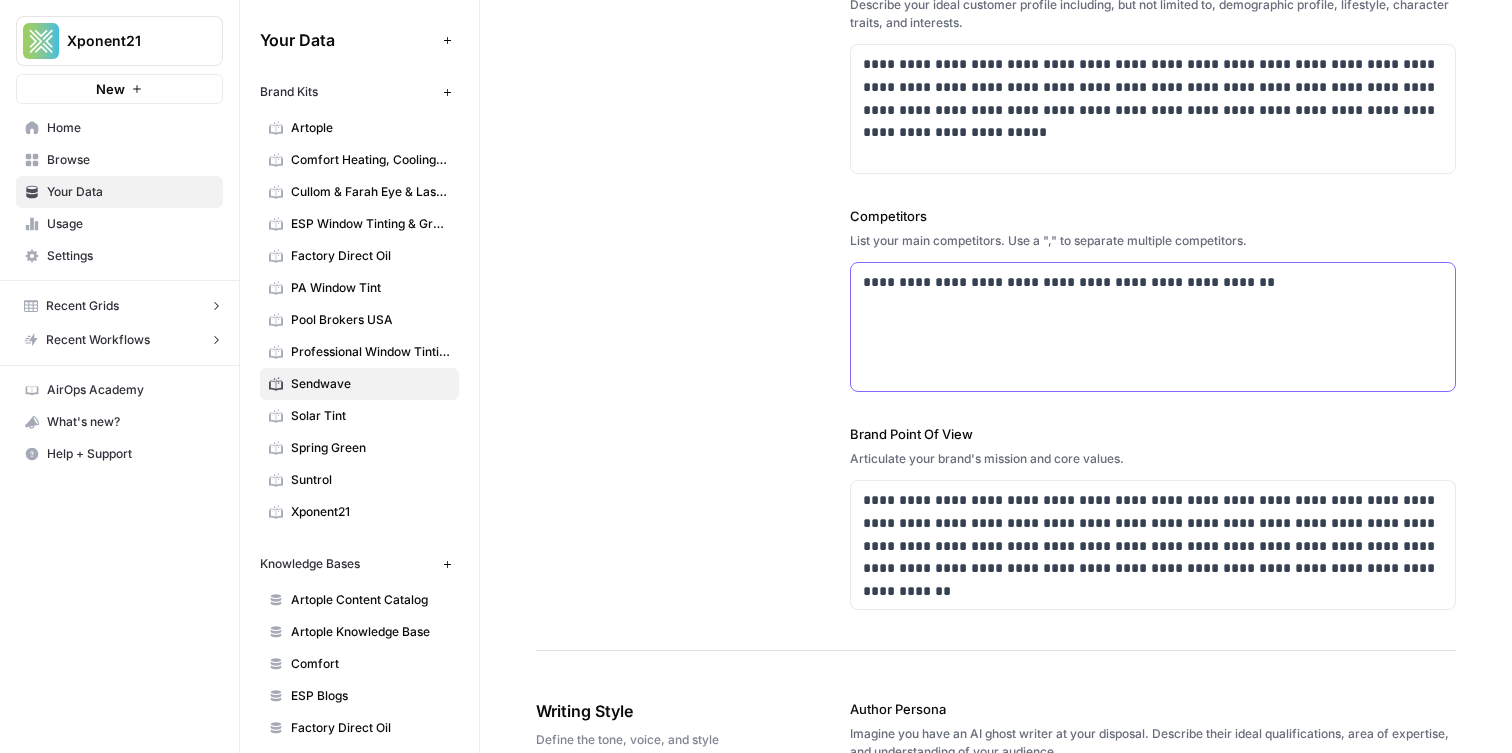 click on "**********" at bounding box center (1153, 282) 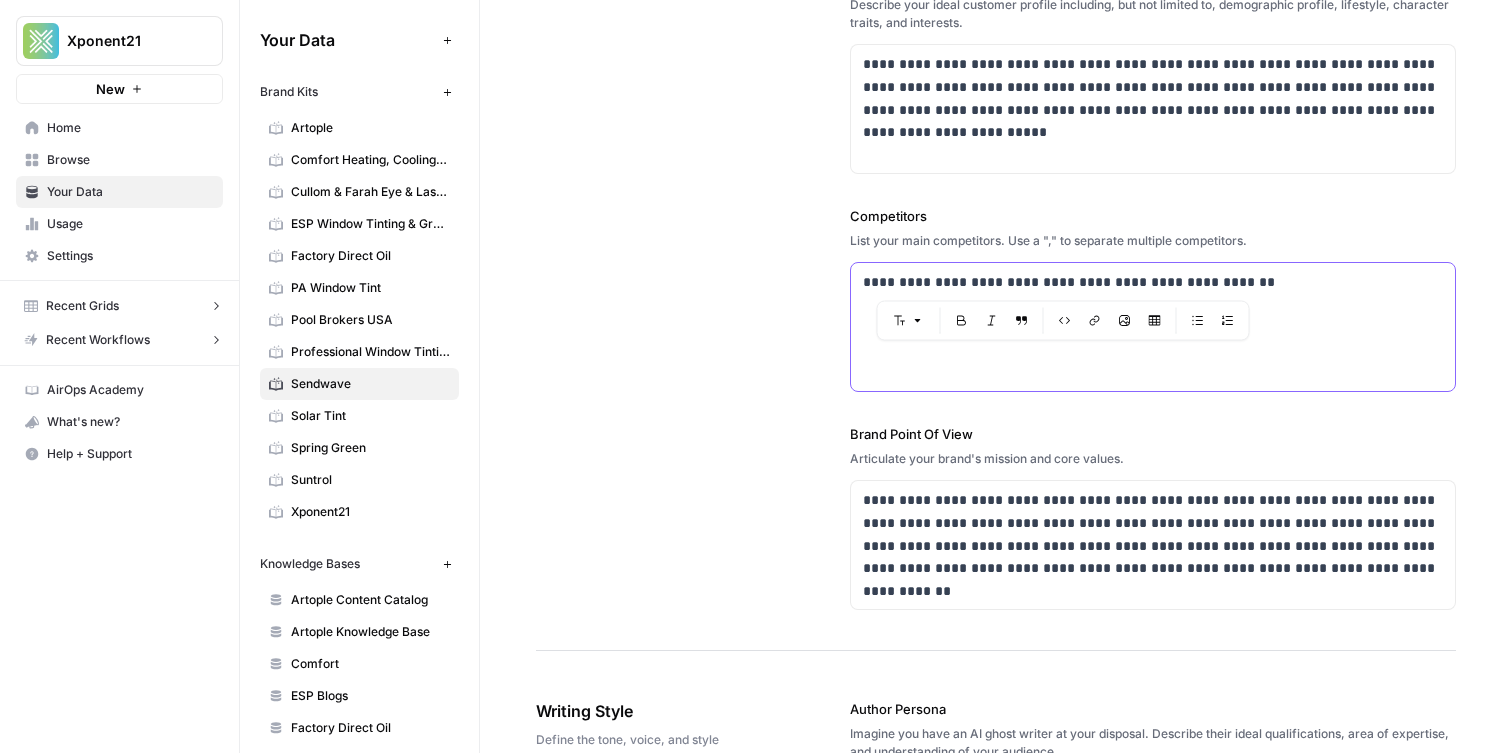 copy on "**********" 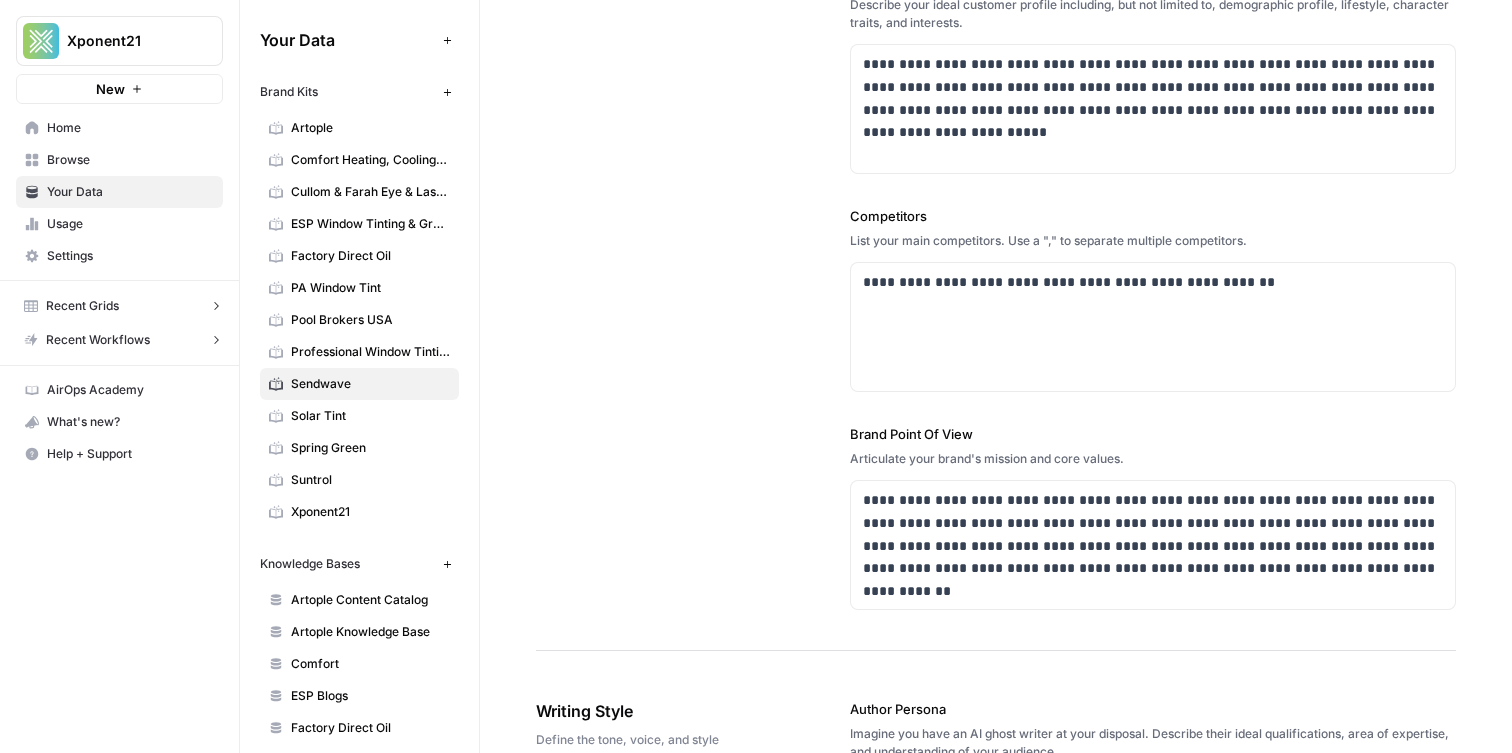 click on "**********" at bounding box center (996, 83) 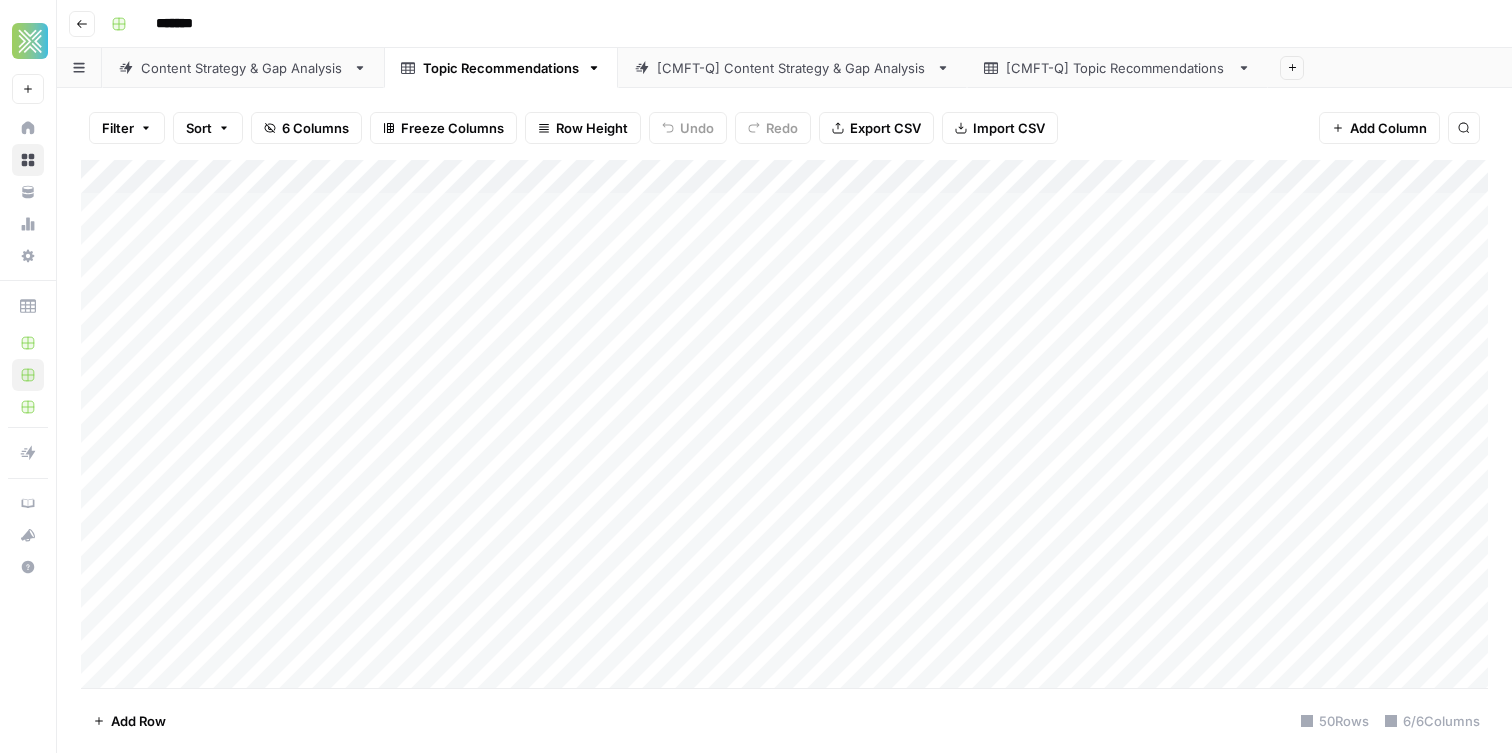 scroll, scrollTop: 0, scrollLeft: 0, axis: both 